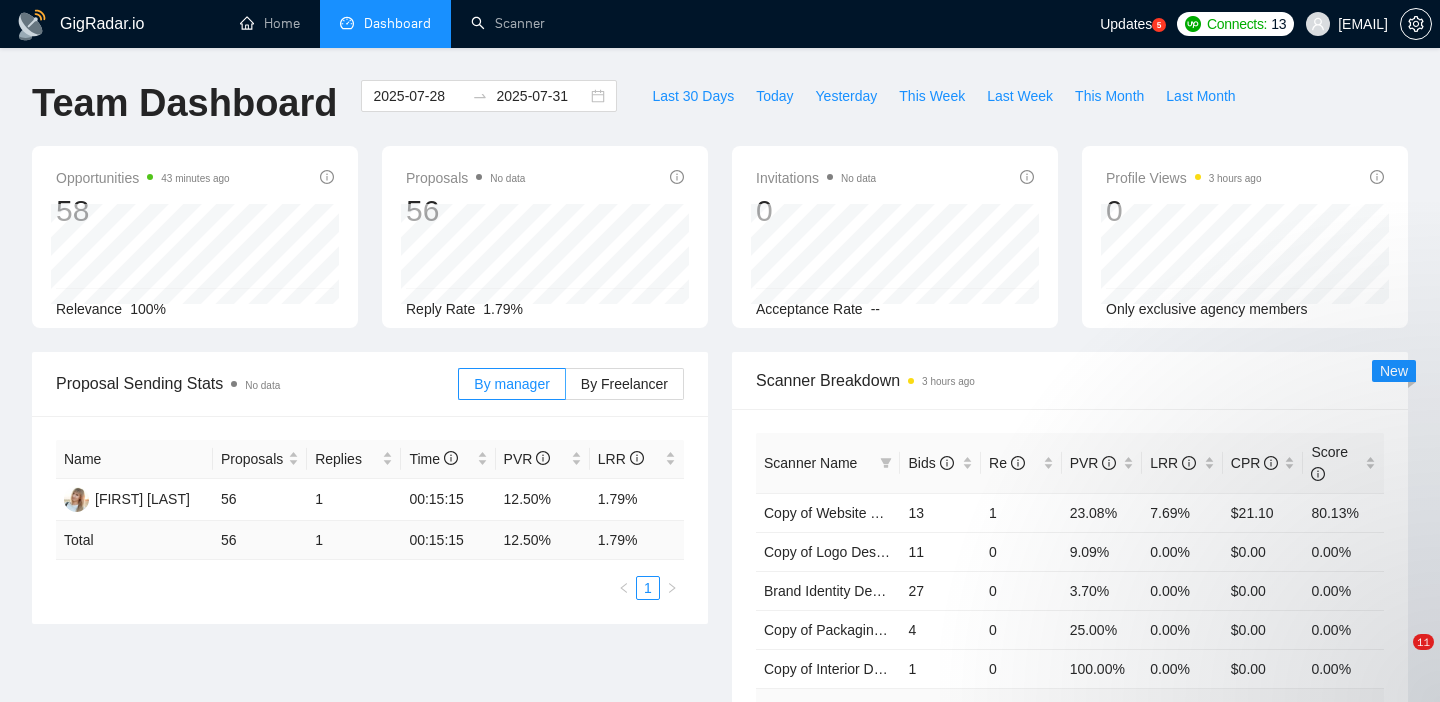 scroll, scrollTop: 816, scrollLeft: 0, axis: vertical 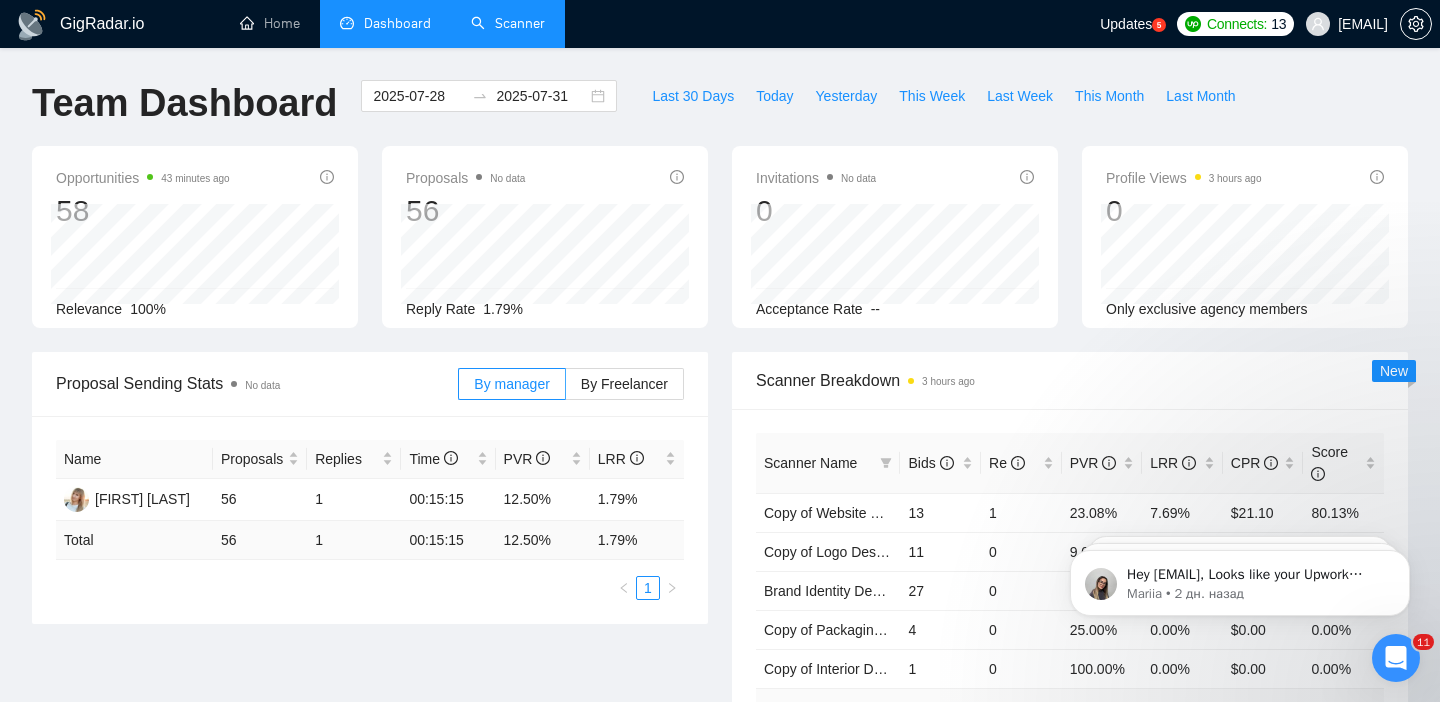 click on "Scanner" at bounding box center (508, 23) 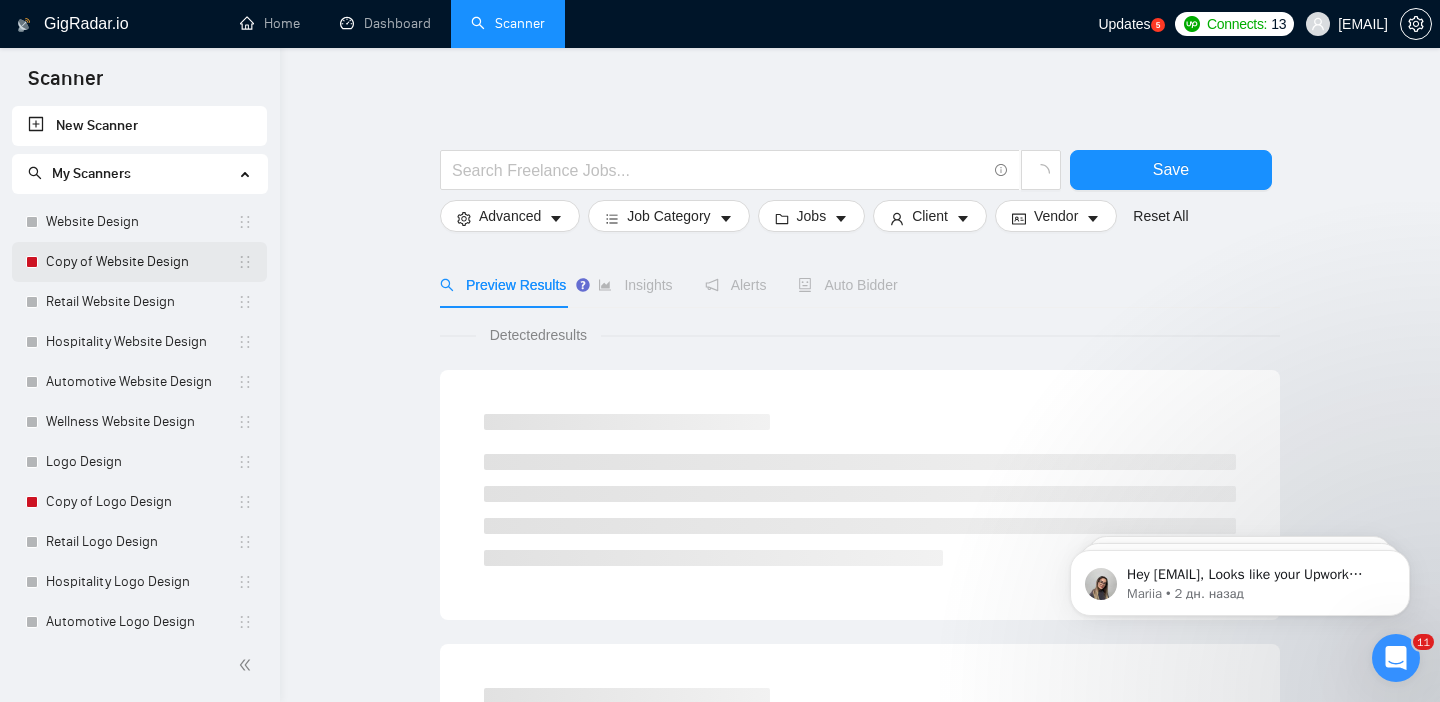 click on "Copy of Website Design" at bounding box center [141, 262] 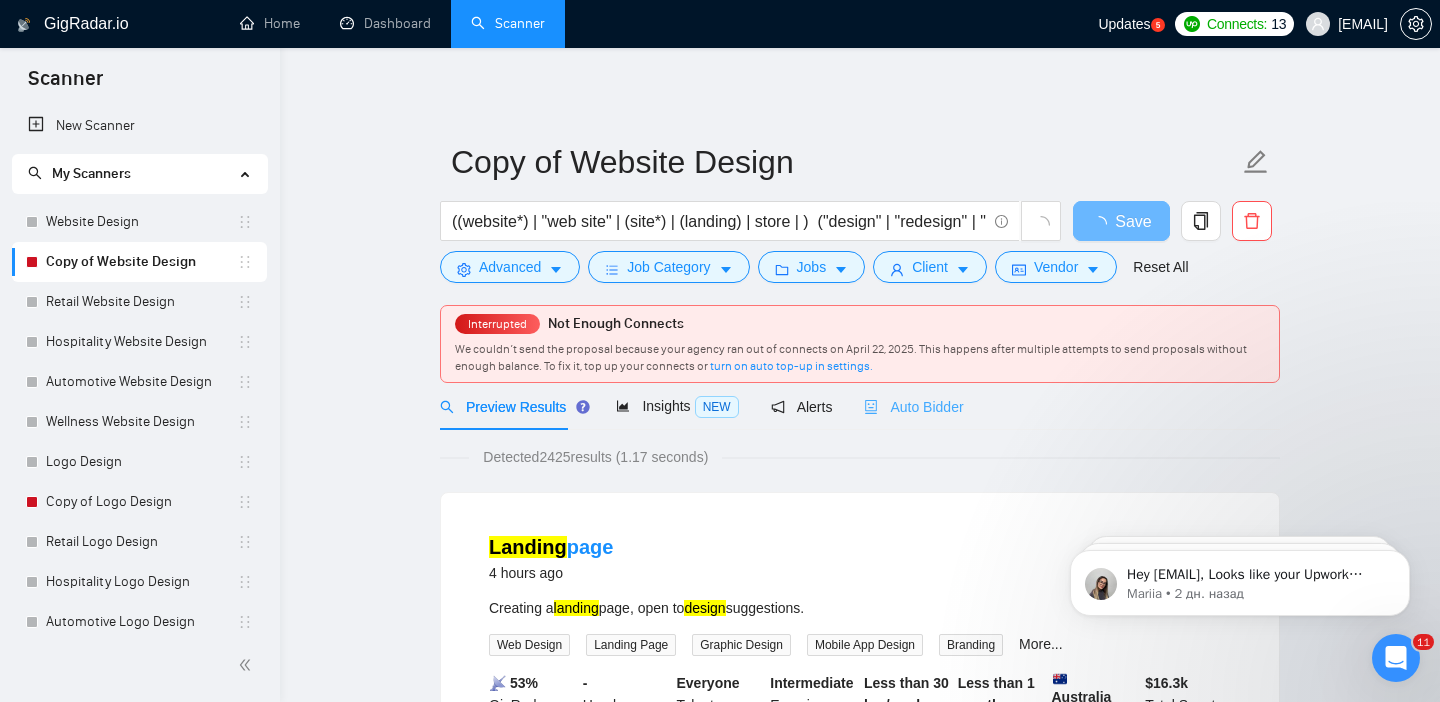 click on "Auto Bidder" at bounding box center [913, 406] 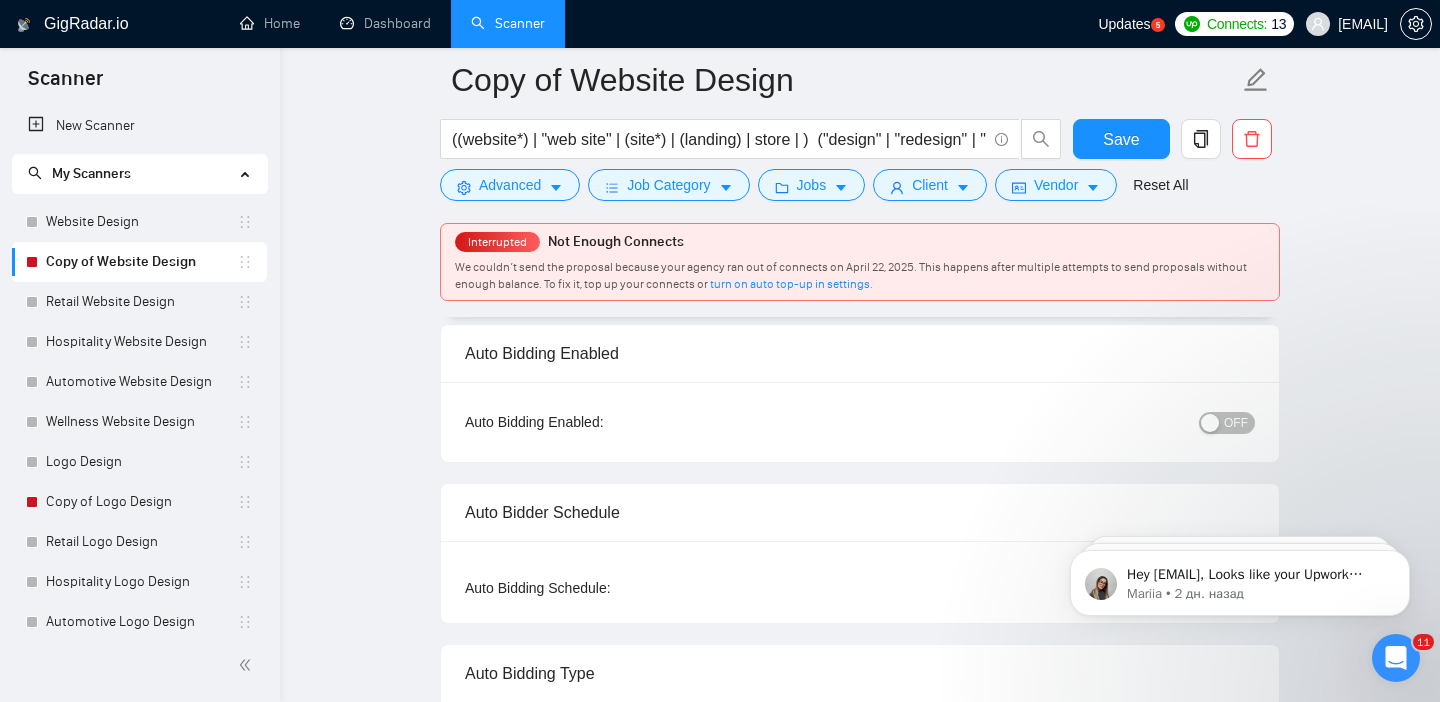 scroll, scrollTop: 145, scrollLeft: 0, axis: vertical 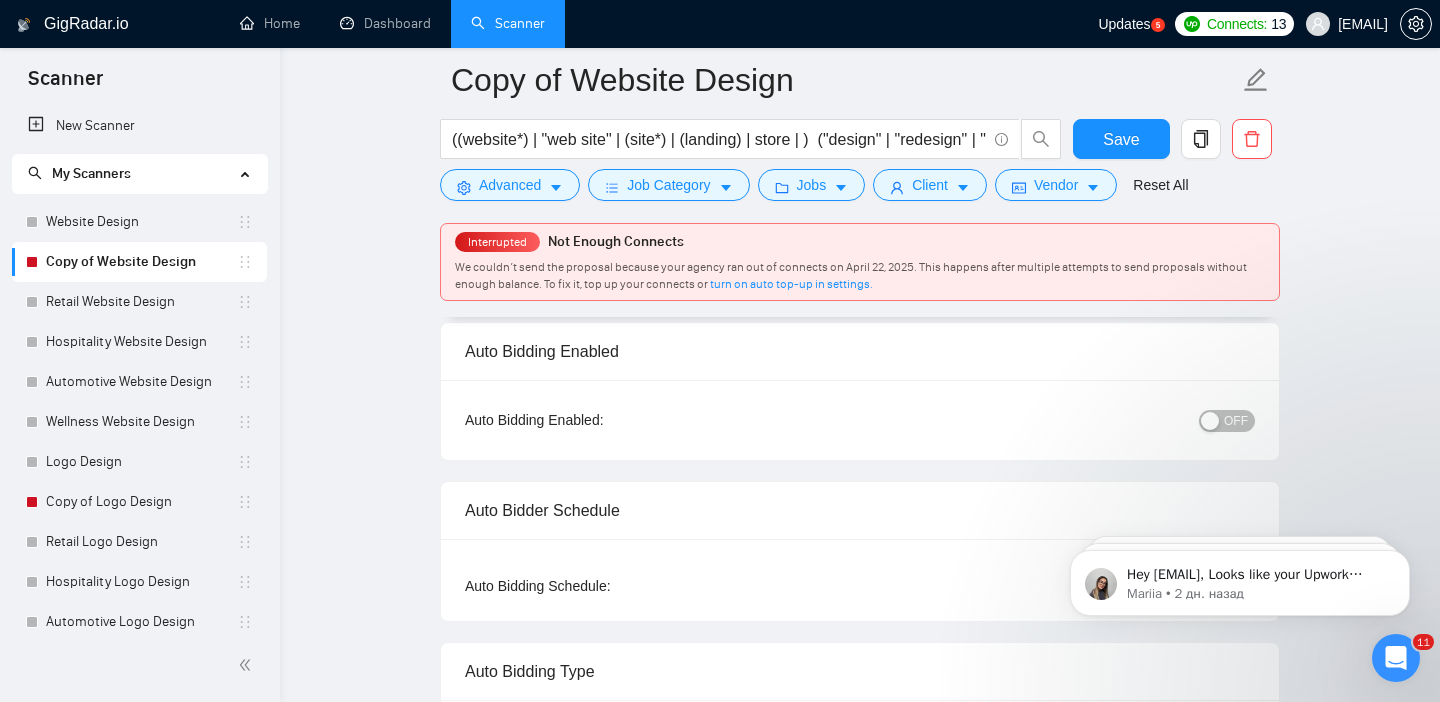 click on "OFF" at bounding box center [1227, 421] 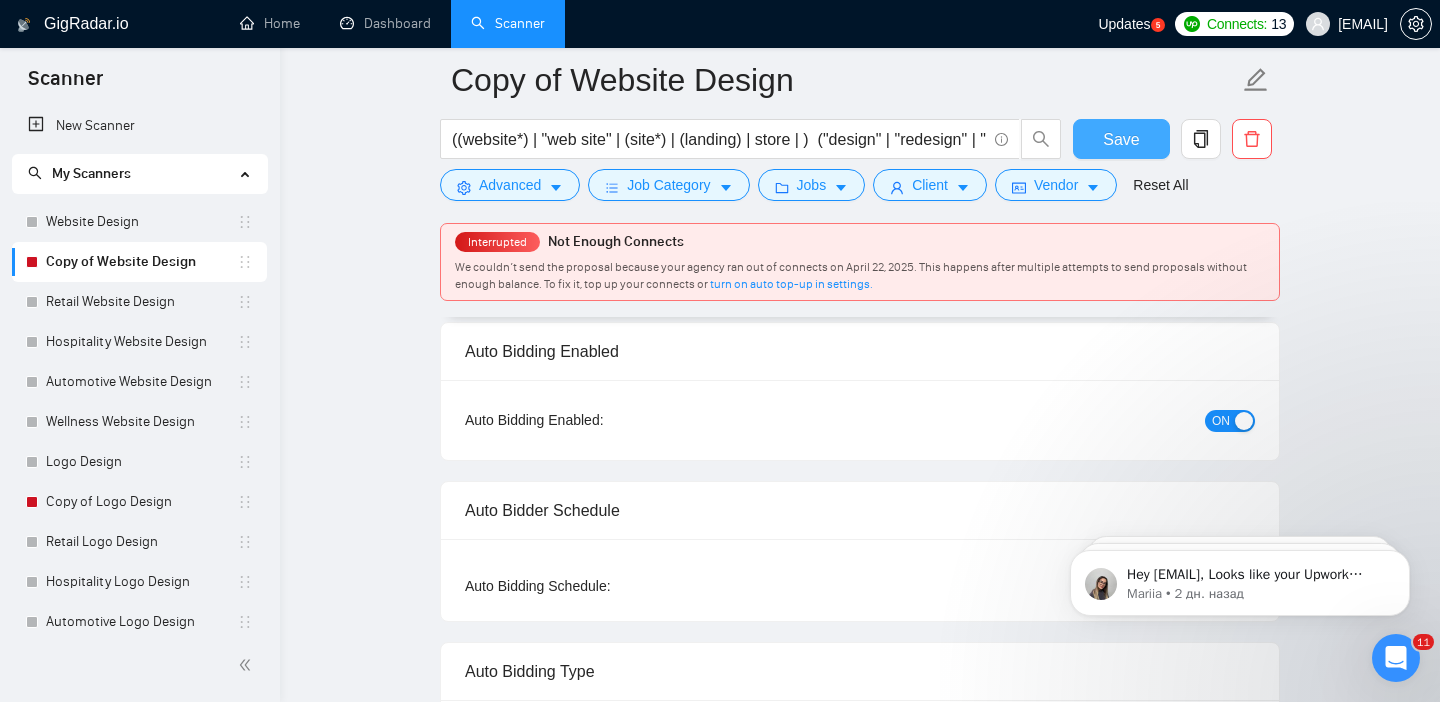click on "Save" at bounding box center (1121, 139) 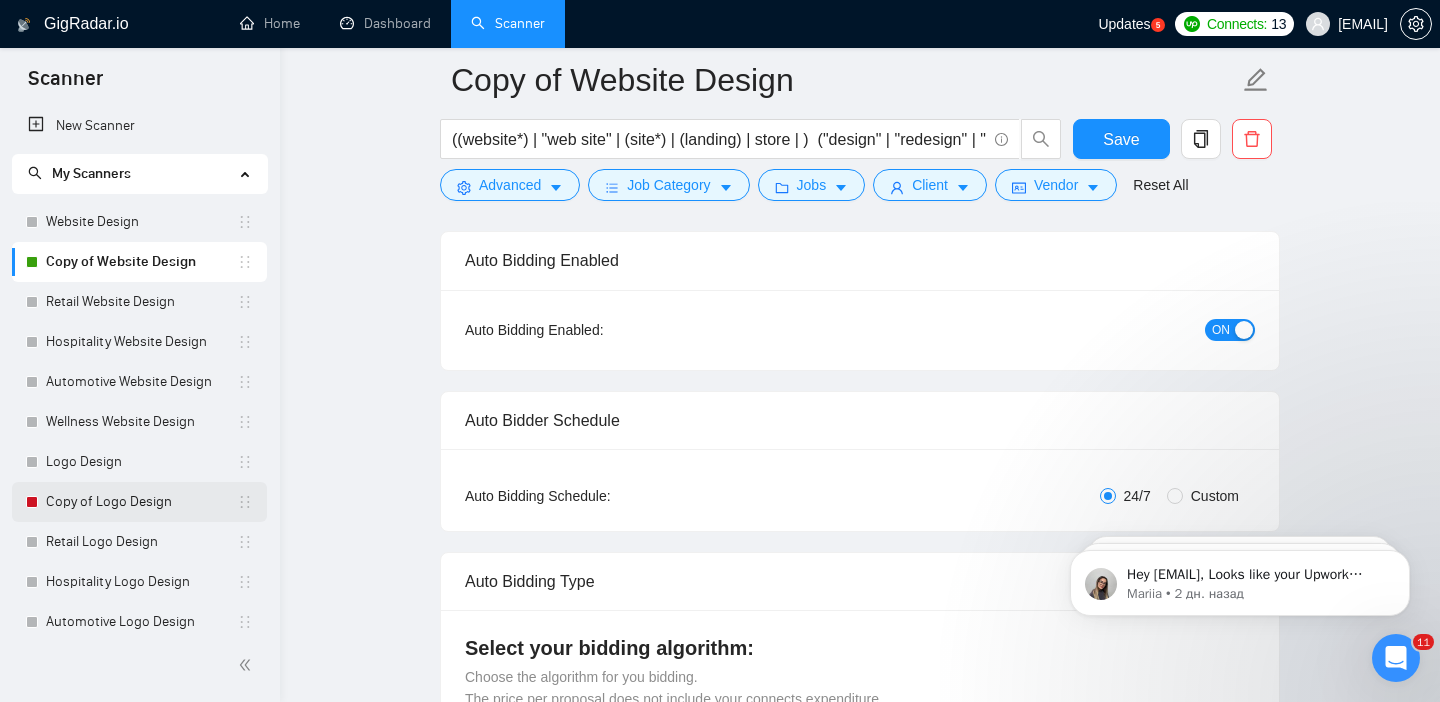 click on "Copy of Logo Design" at bounding box center (141, 502) 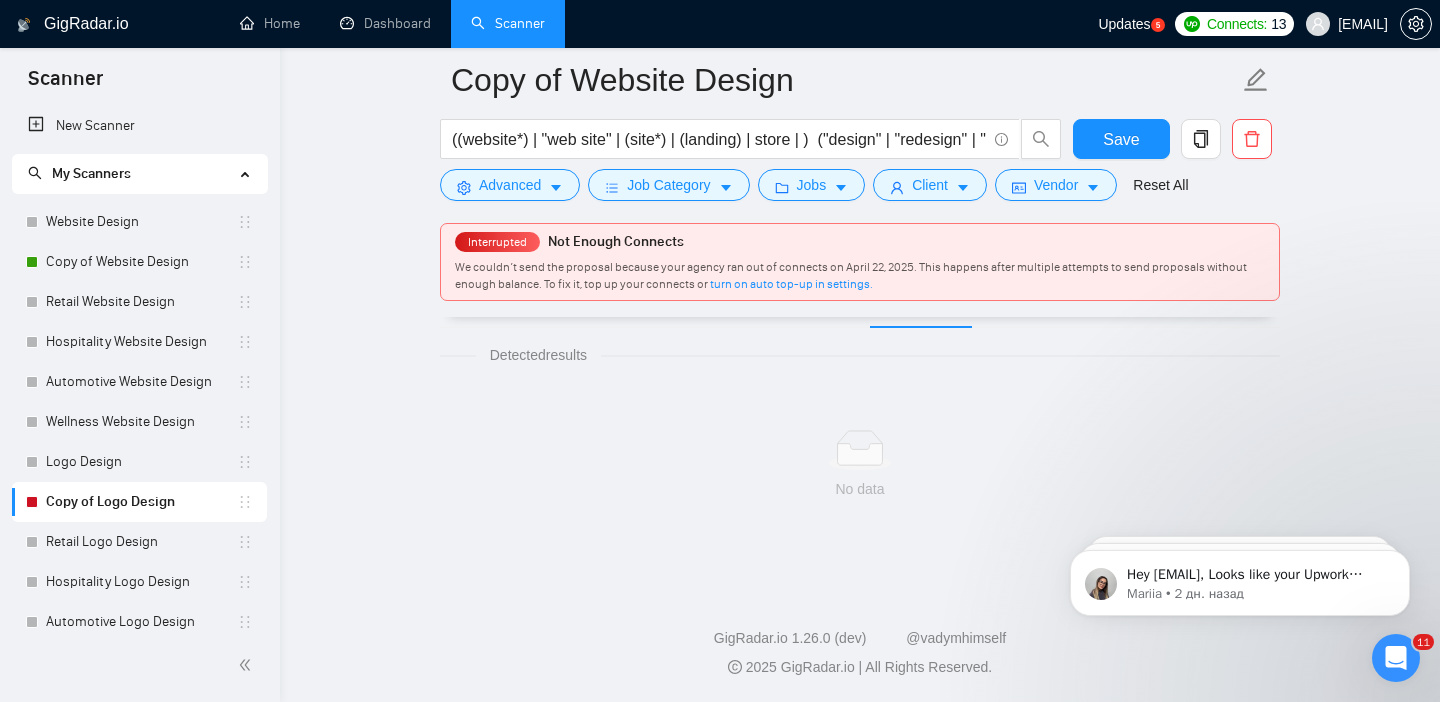 scroll, scrollTop: 28, scrollLeft: 0, axis: vertical 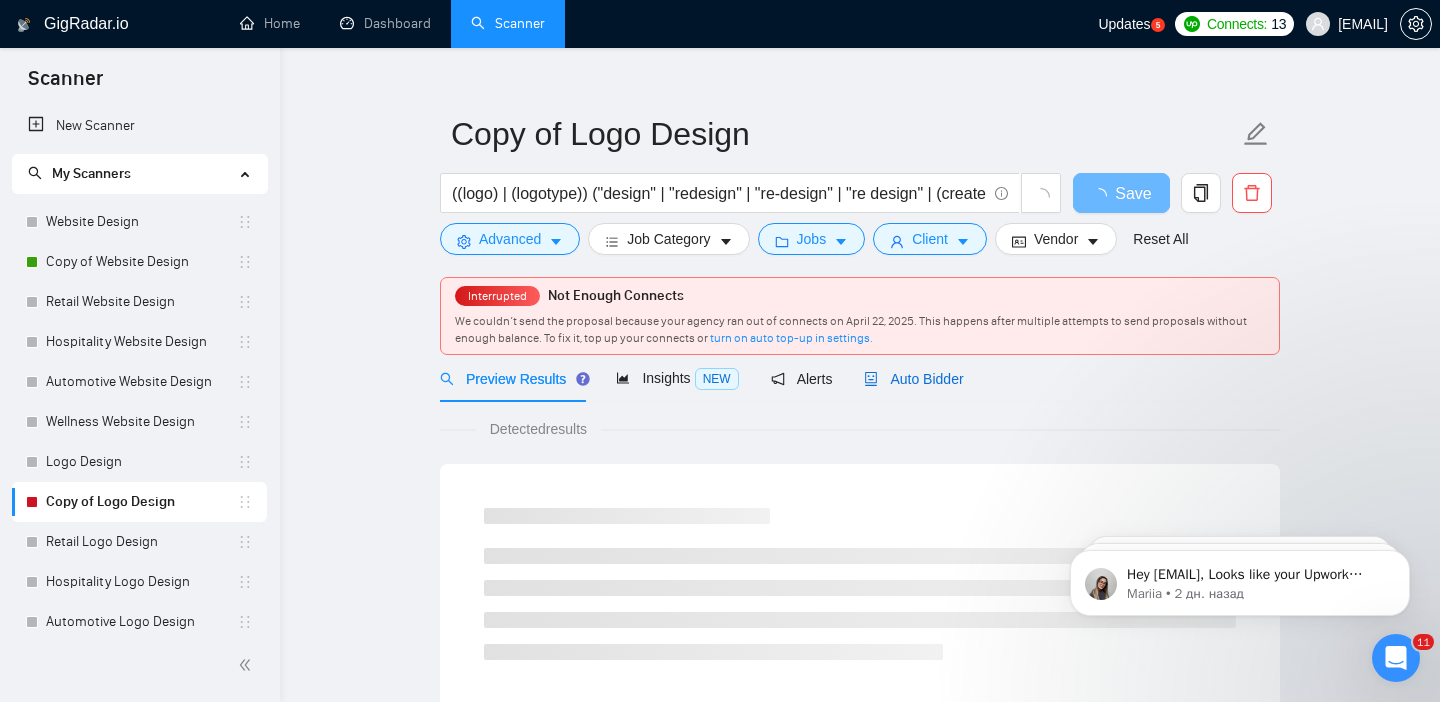 click on "Auto Bidder" at bounding box center (913, 379) 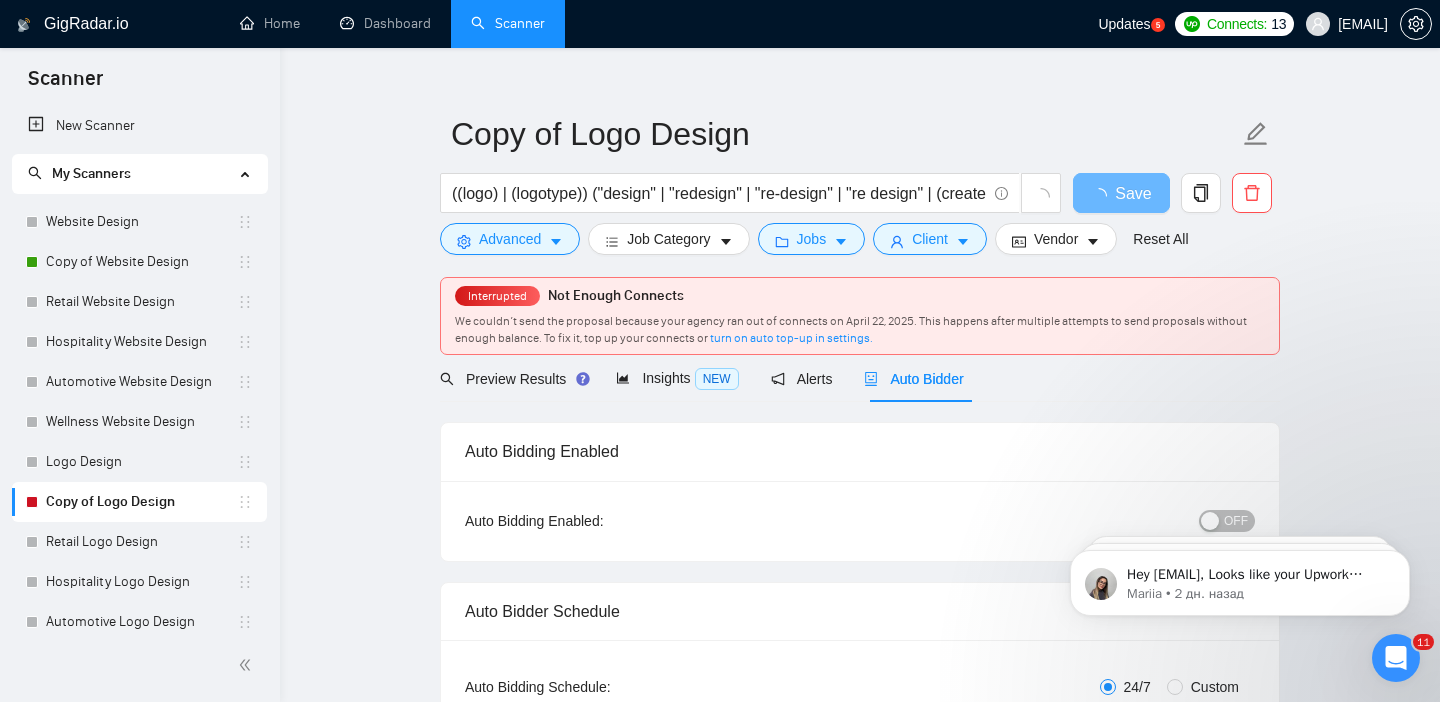 click on "Hey [EMAIL], Looks like your Upwork agency [BRAND] ran out of connects. We recently tried to send a proposal for a job found by Copy of Website Design, but we could not because the number of connects was insufficient. If you don't top up your connects soon, all your Auto Bidders will be disabled, and you will have to reactivate it again. Please consider enabling the Auto Top-Up Feature to avoid this happening in the future. [PERSON] • [TIME_AGO] назад [PERSON] • [TIME_AGO] назад [PERSON] • [TIME_AGO] назад" 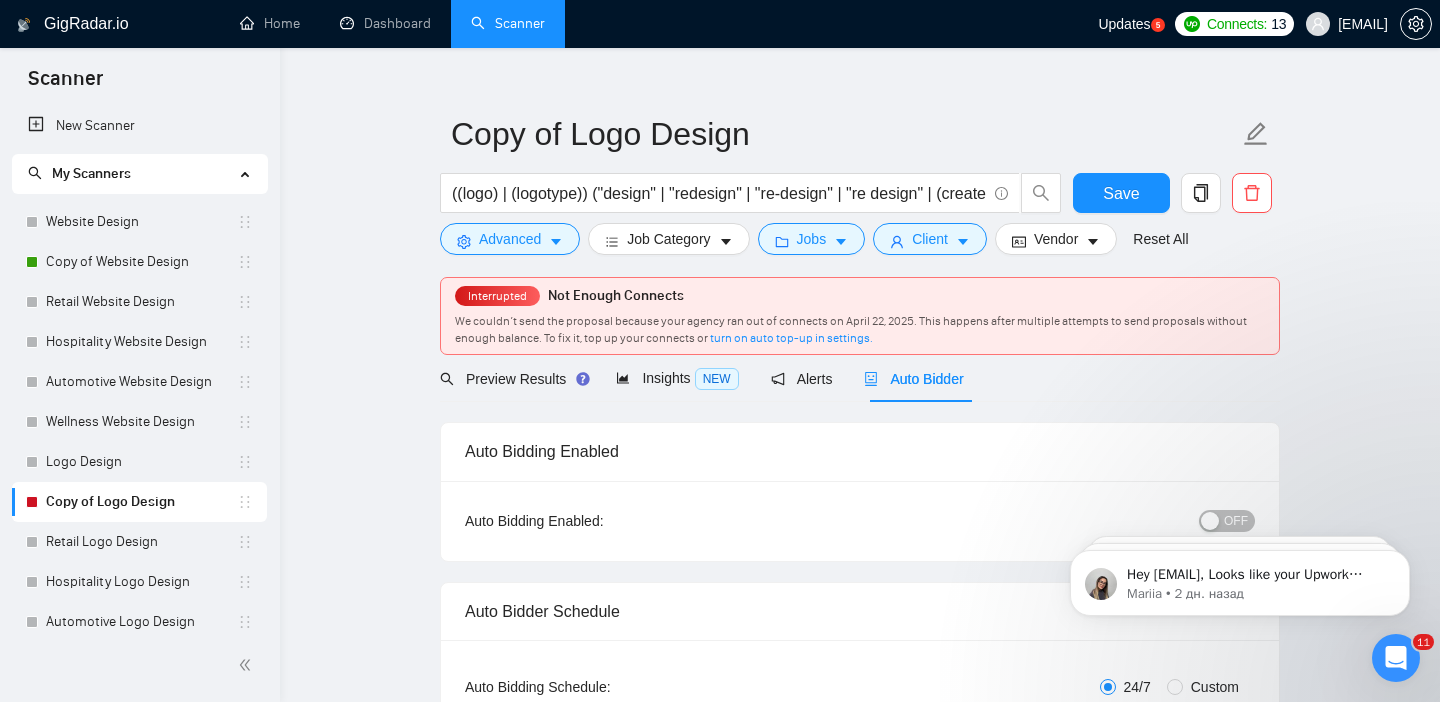 click on "Hey [EMAIL], Looks like your Upwork agency [BRAND] ran out of connects. We recently tried to send a proposal for a job found by Copy of Website Design, but we could not because the number of connects was insufficient. If you don't top up your connects soon, all your Auto Bidders will be disabled, and you will have to reactivate it again. Please consider enabling the Auto Top-Up Feature to avoid this happening in the future. [PERSON] • [TIME_AGO] назад [PERSON] • [TIME_AGO] назад [PERSON] • [TIME_AGO] назад" at bounding box center (1240, 578) 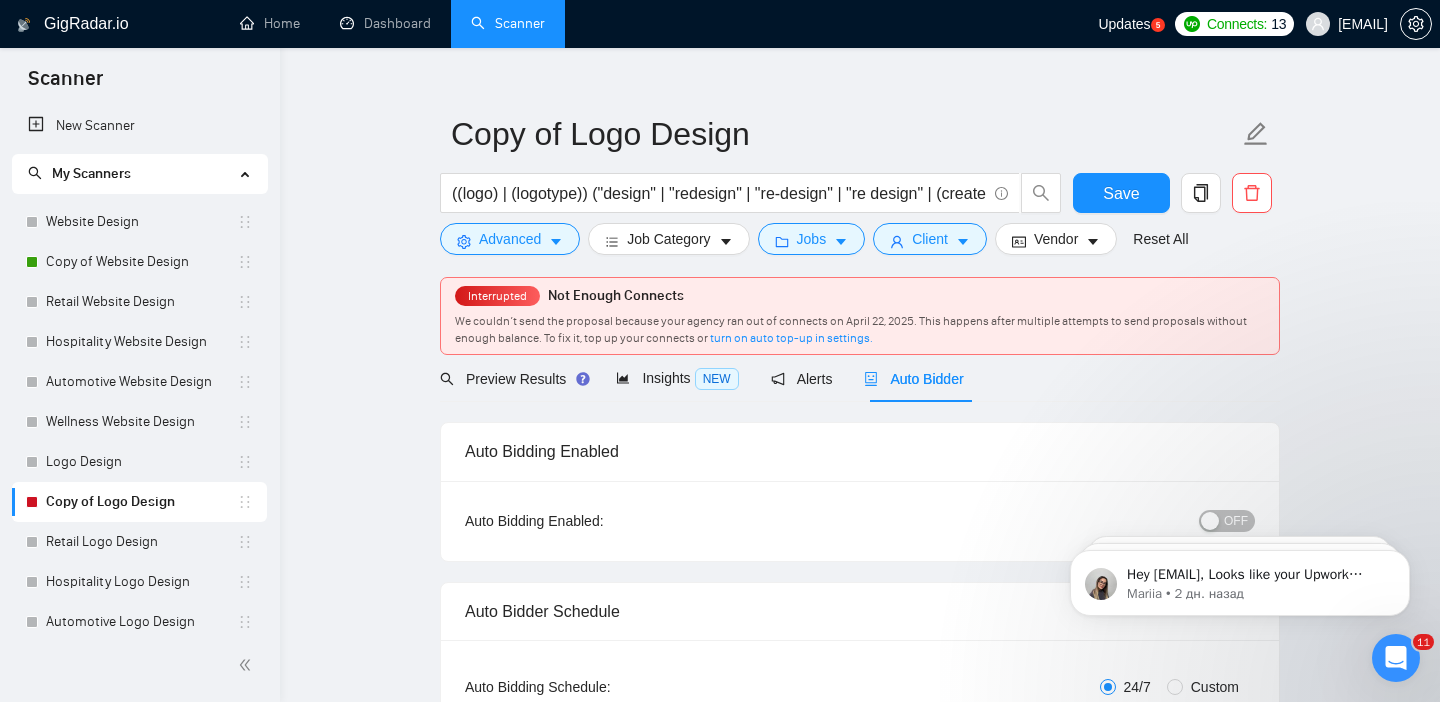 click on "Hey [EMAIL], Looks like your Upwork agency [BRAND] ran out of connects. We recently tried to send a proposal for a job found by Copy of Website Design, but we could not because the number of connects was insufficient. If you don't top up your connects soon, all your Auto Bidders will be disabled, and you will have to reactivate it again. Please consider enabling the Auto Top-Up Feature to avoid this happening in the future. [PERSON] • [TIME_AGO] назад [PERSON] • [TIME_AGO] назад [PERSON] • [TIME_AGO] назад" at bounding box center [1240, 578] 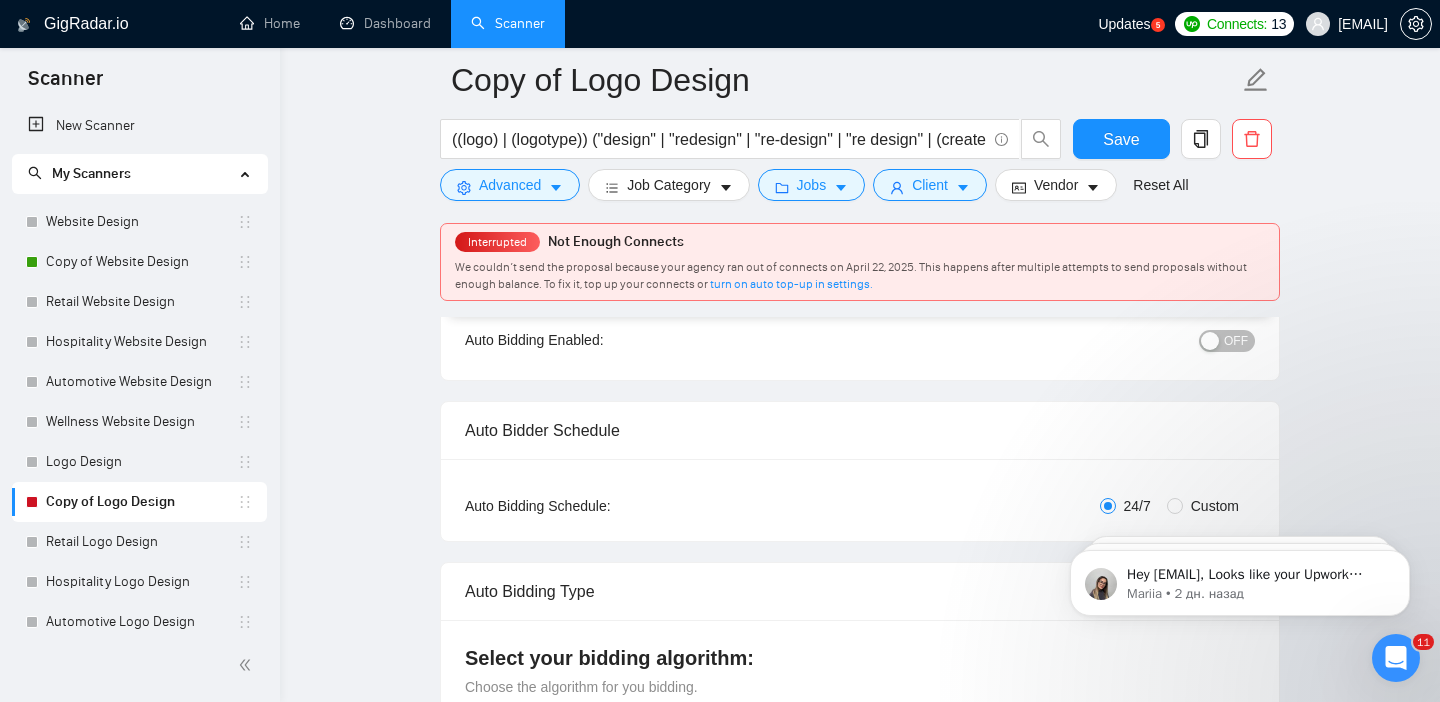 scroll, scrollTop: 231, scrollLeft: 0, axis: vertical 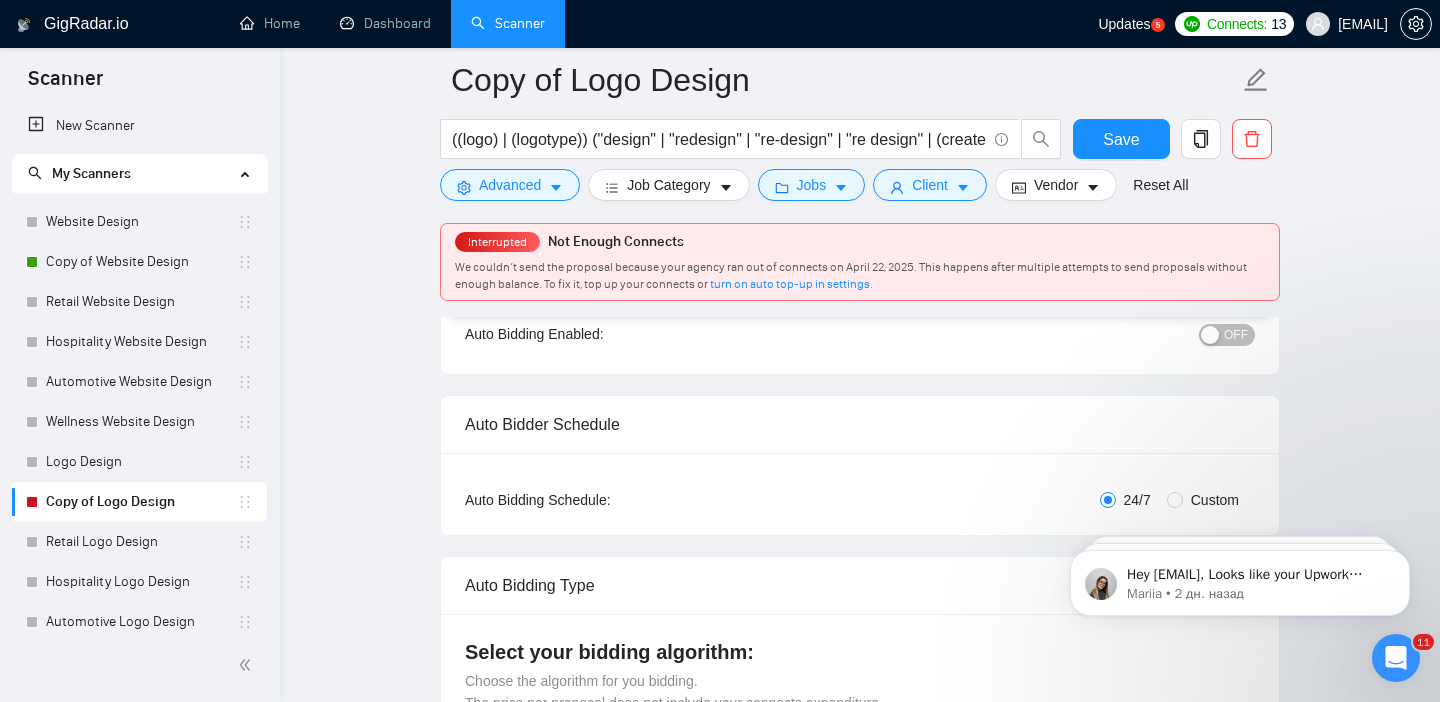 click on "OFF" at bounding box center (1227, 335) 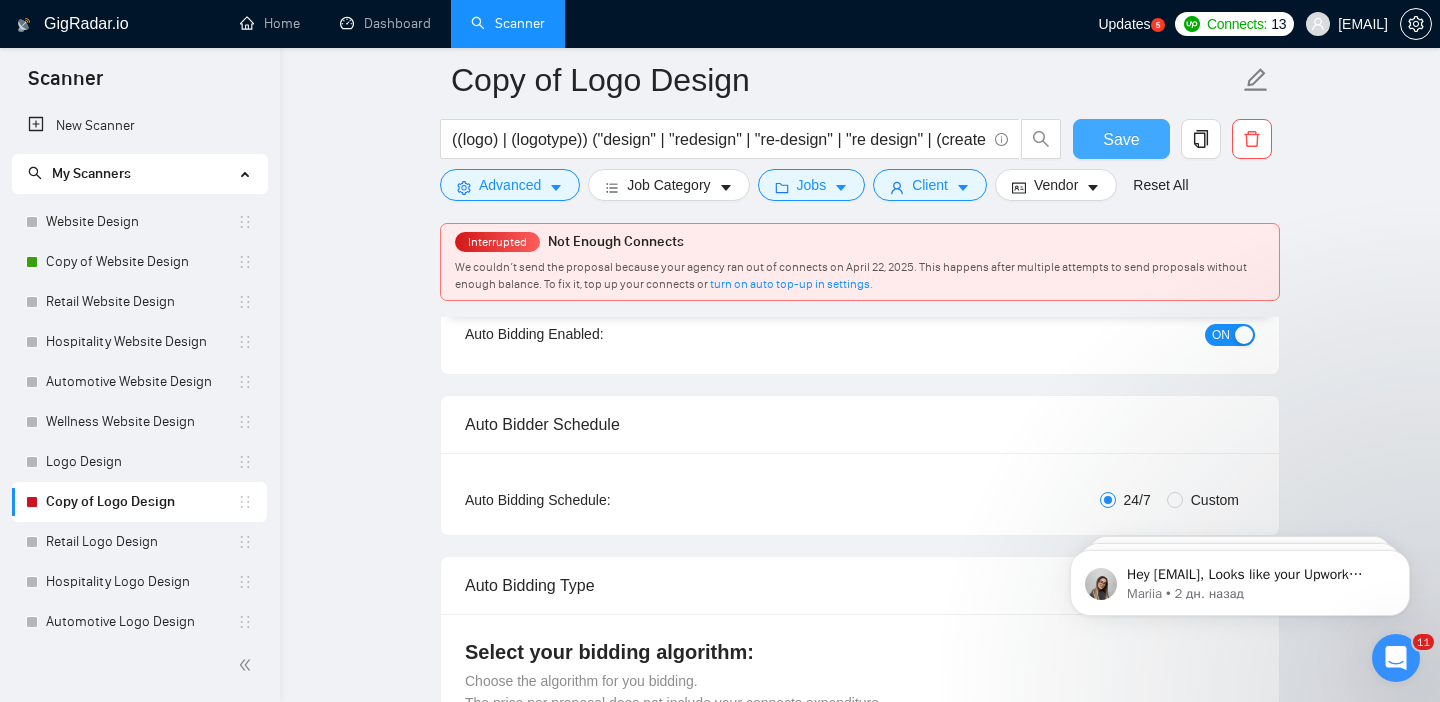 click on "Save" at bounding box center (1121, 139) 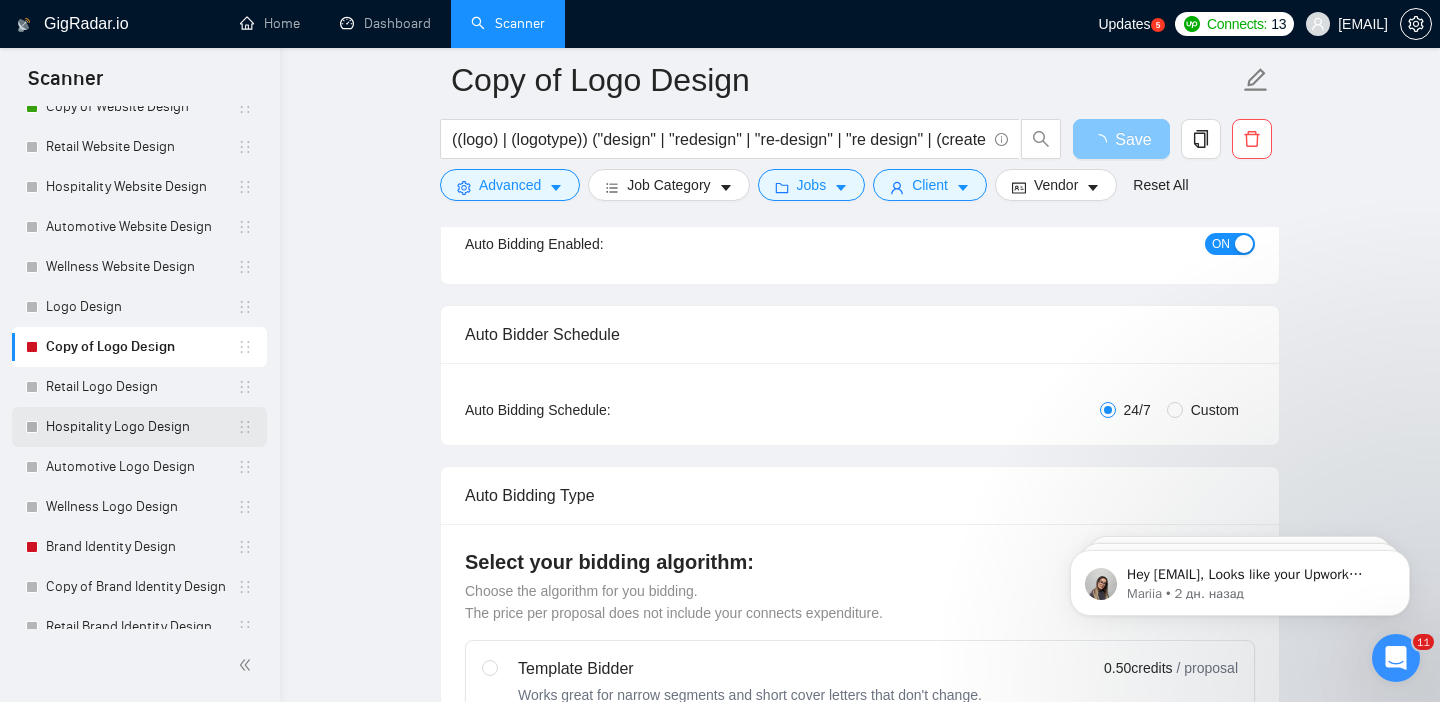 scroll, scrollTop: 166, scrollLeft: 0, axis: vertical 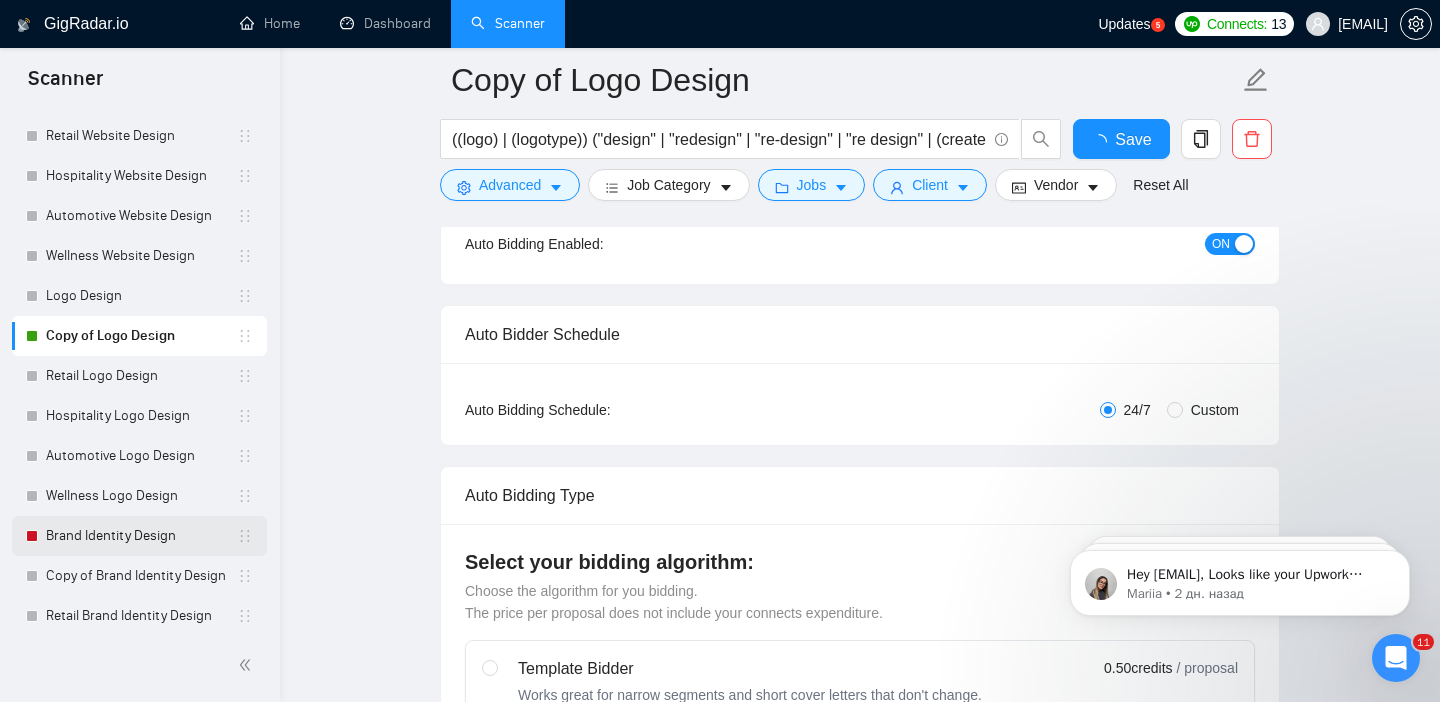 click on "Brand Identity Design" at bounding box center [141, 536] 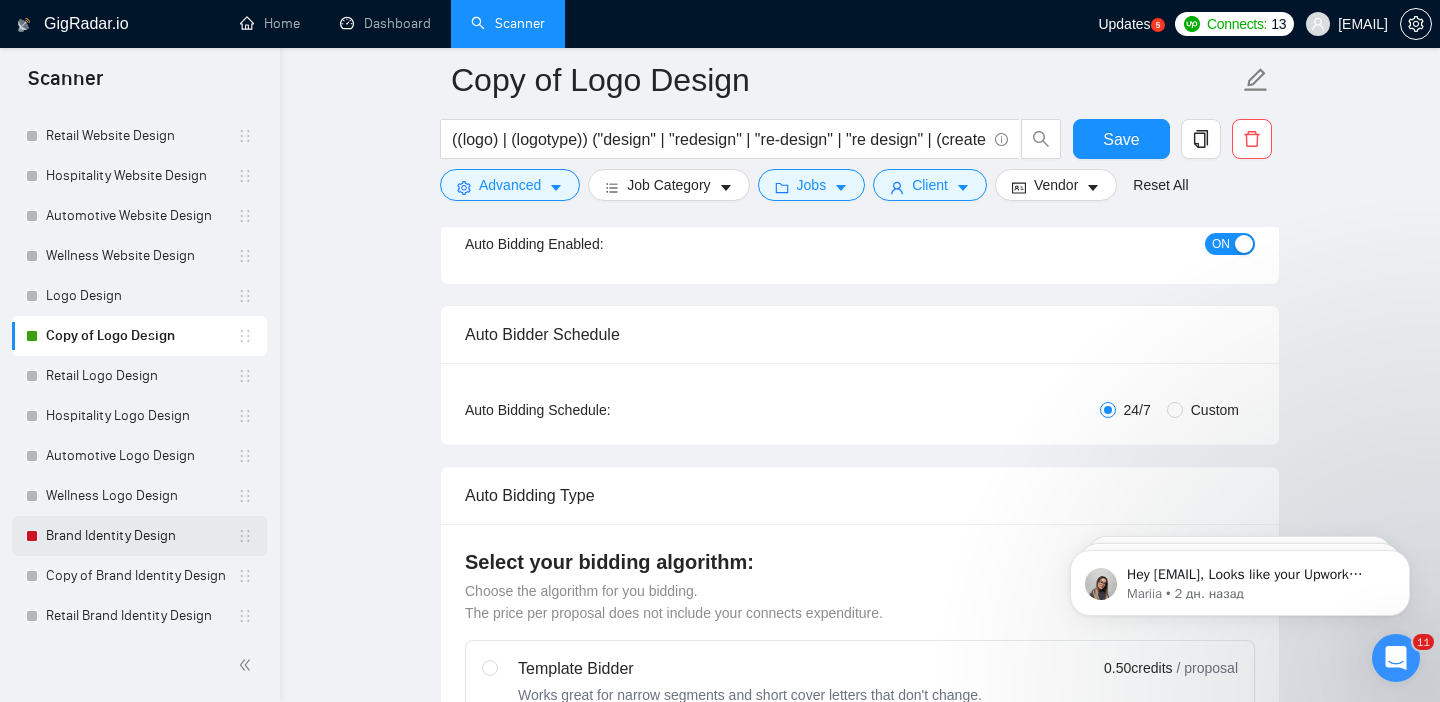 scroll, scrollTop: 28, scrollLeft: 0, axis: vertical 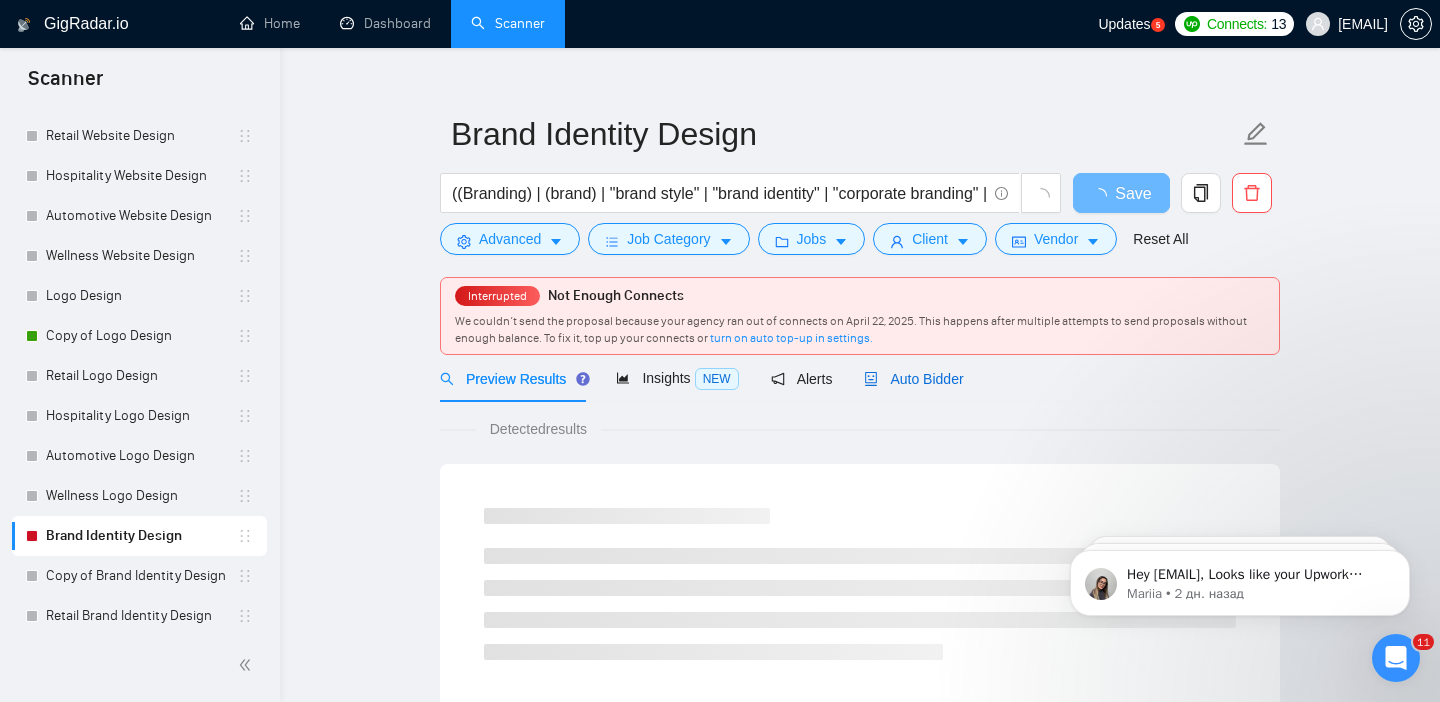click on "Auto Bidder" at bounding box center [913, 379] 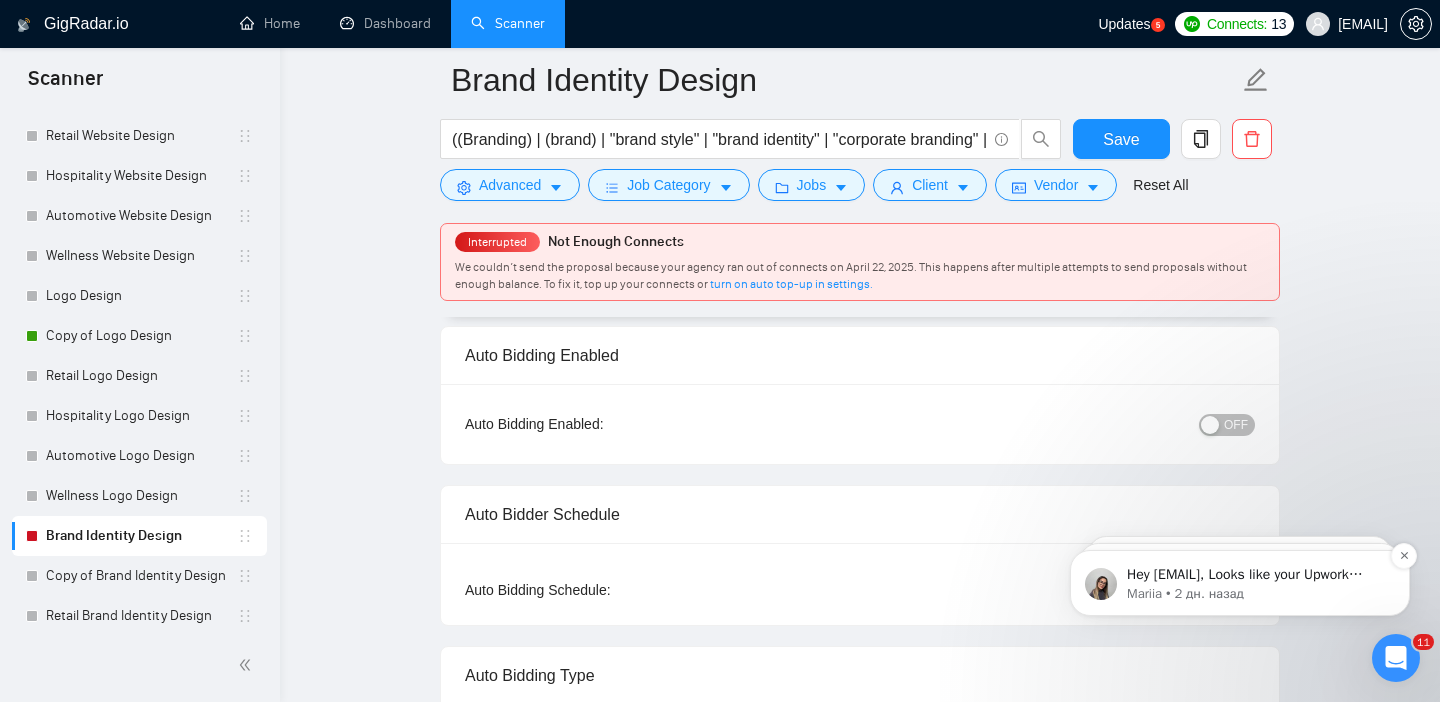 scroll, scrollTop: 165, scrollLeft: 0, axis: vertical 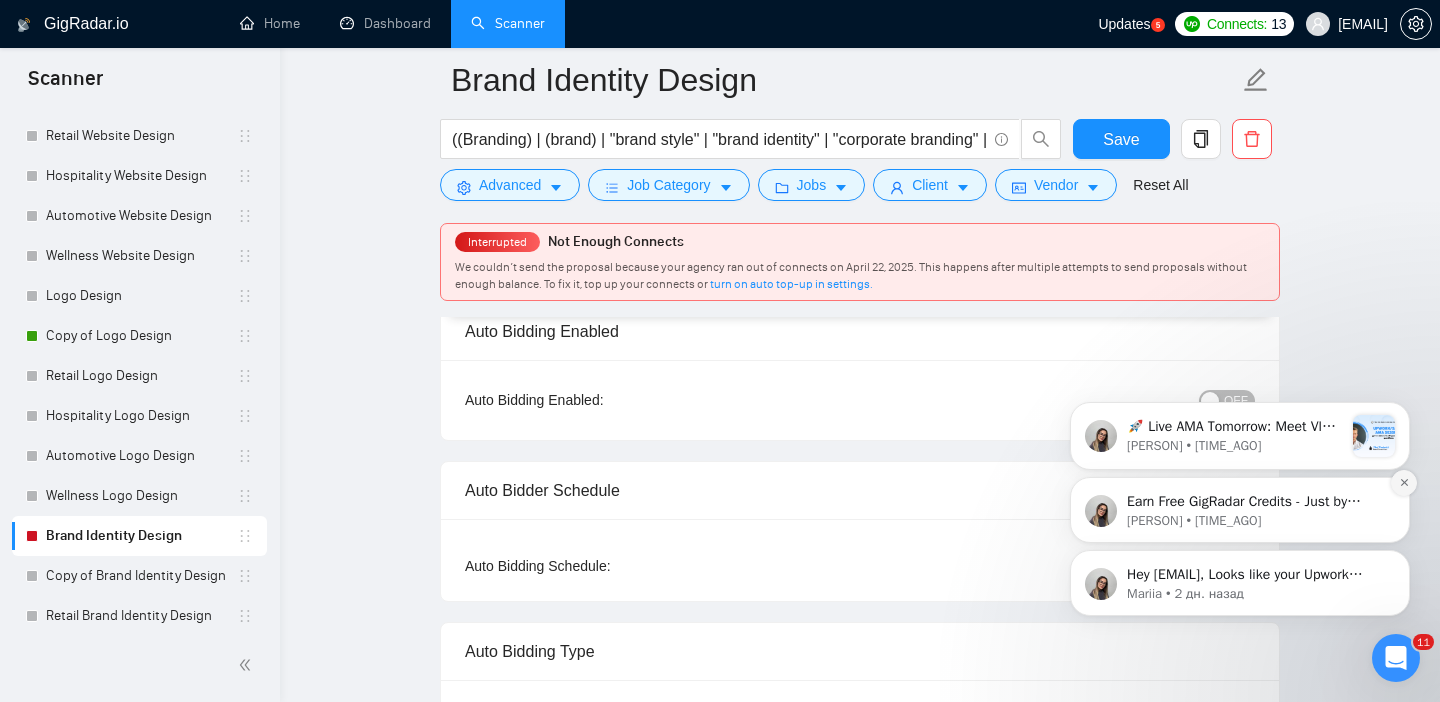 click at bounding box center (1404, 483) 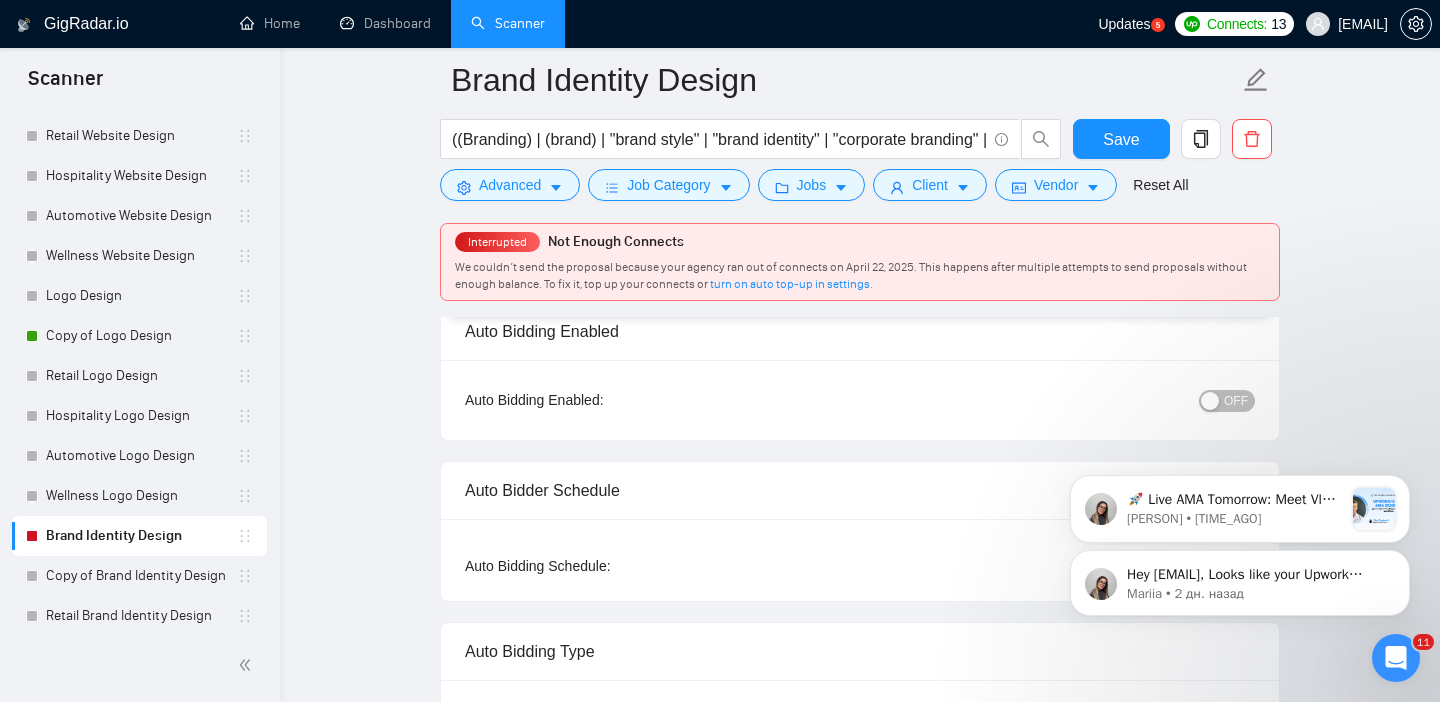 click at bounding box center (1404, 481) 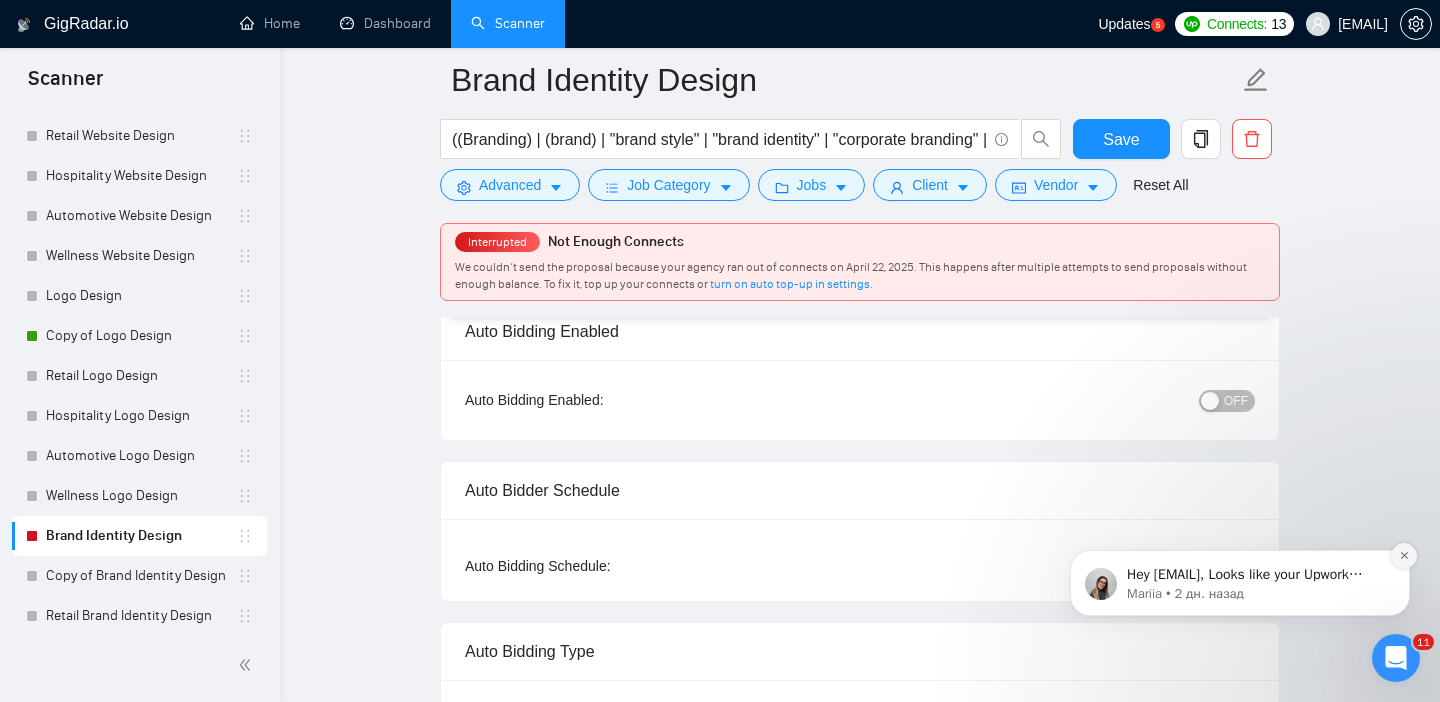 click 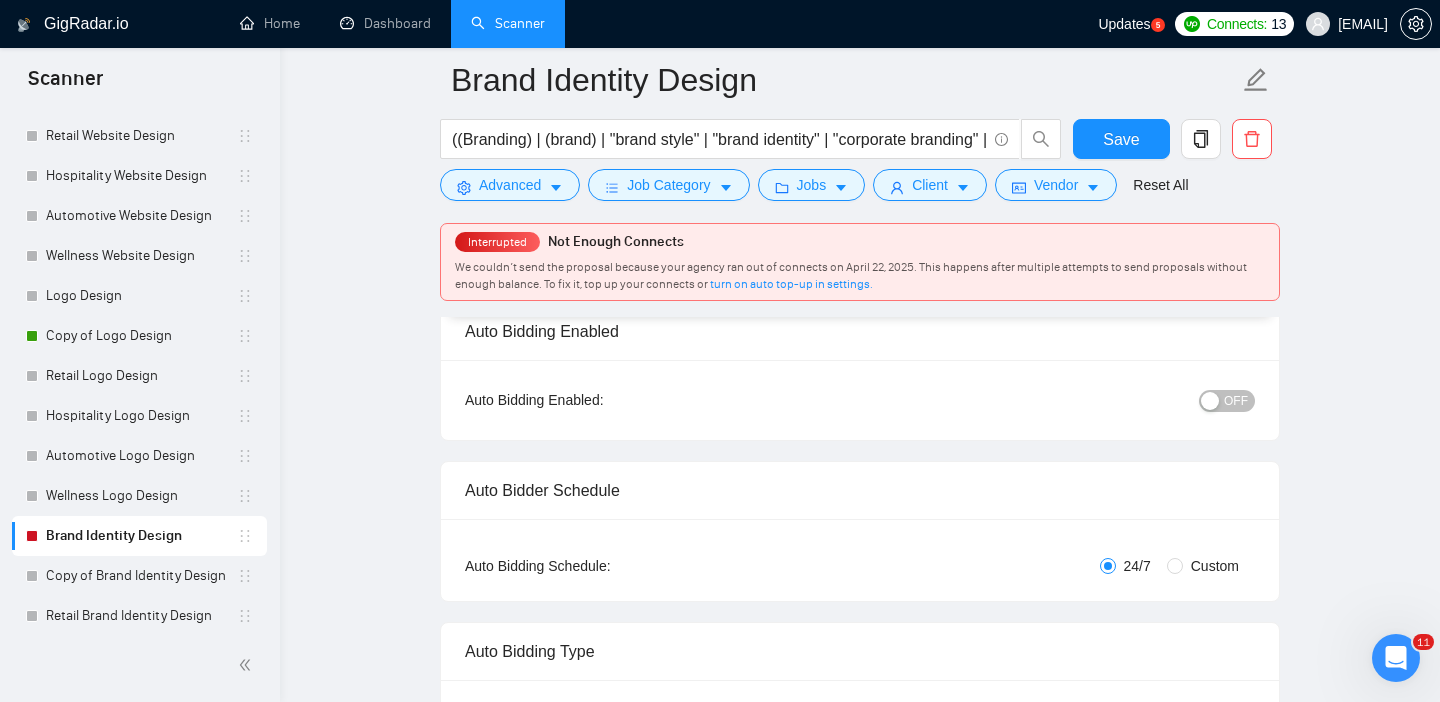 click on "OFF" at bounding box center [1236, 401] 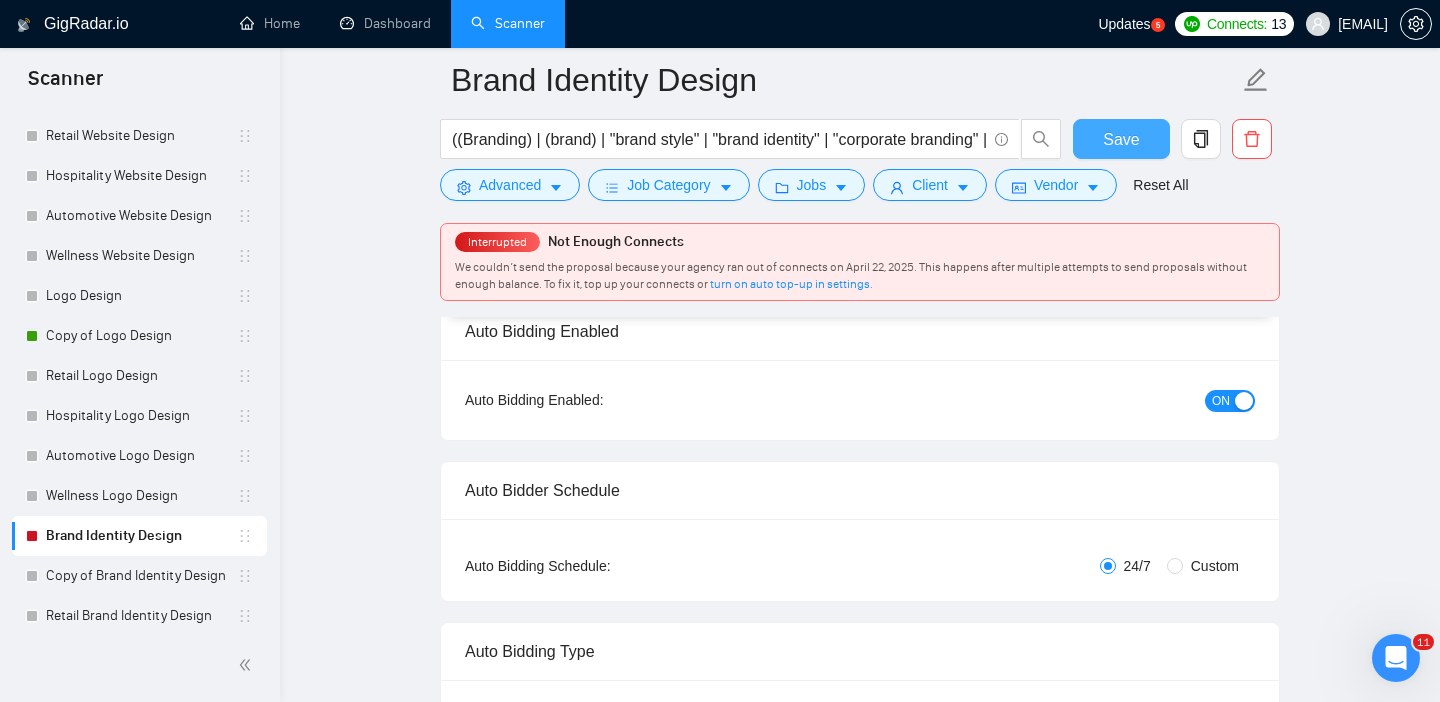 click on "Save" at bounding box center (1121, 139) 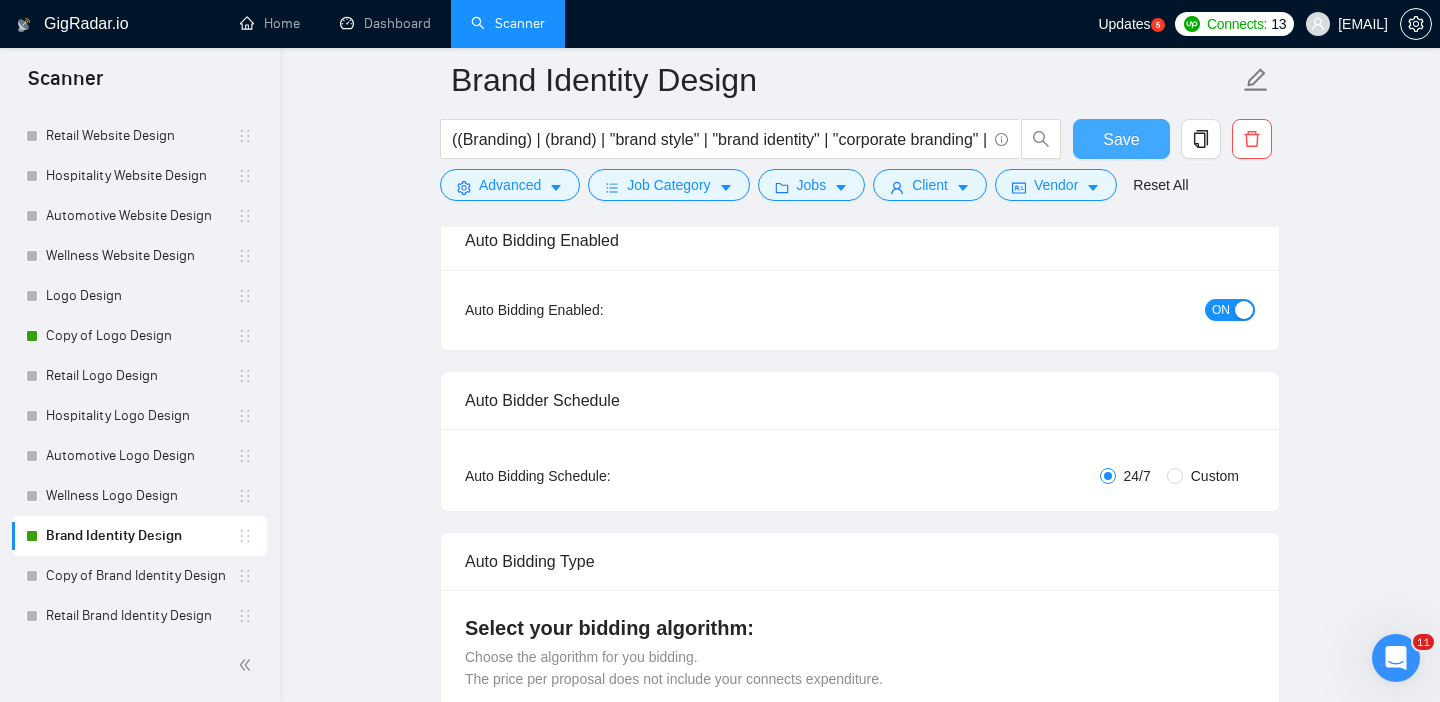 scroll, scrollTop: 400, scrollLeft: 0, axis: vertical 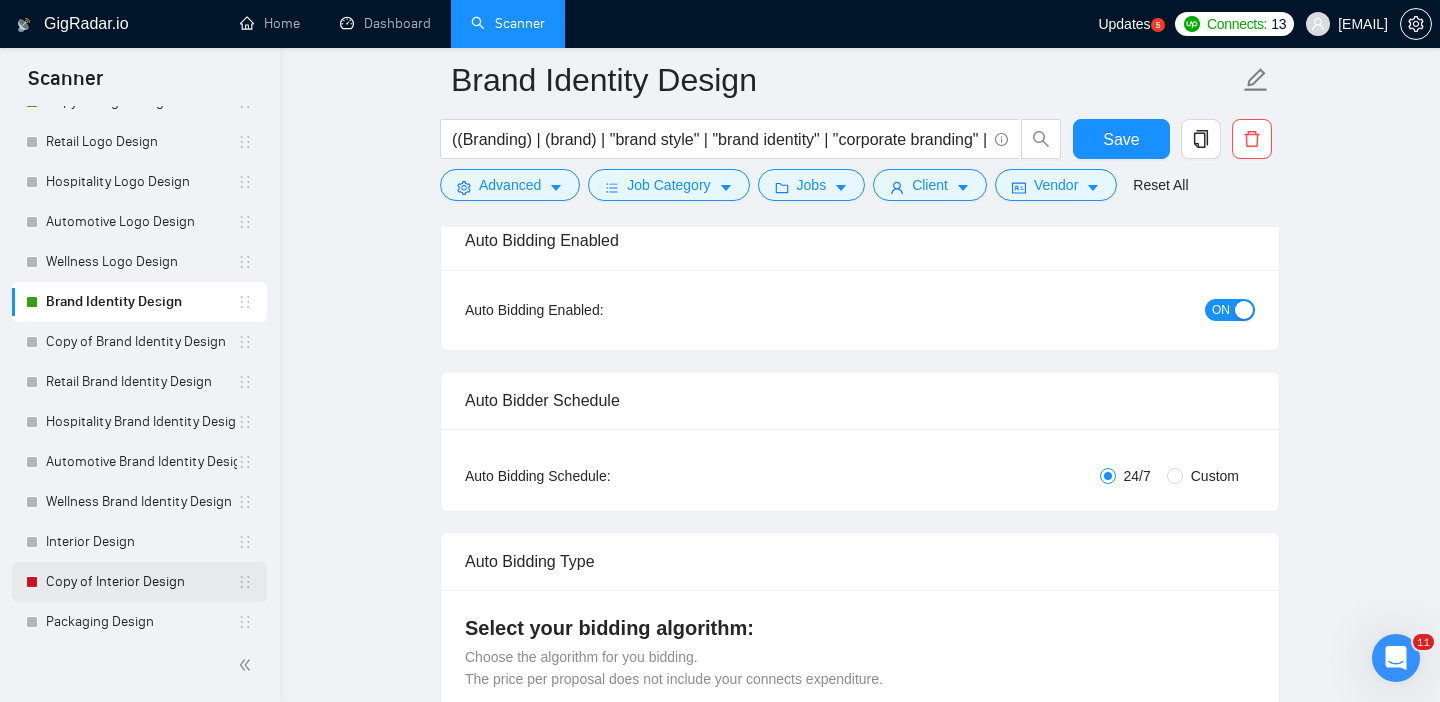 click on "Copy of Interior Design" at bounding box center (141, 582) 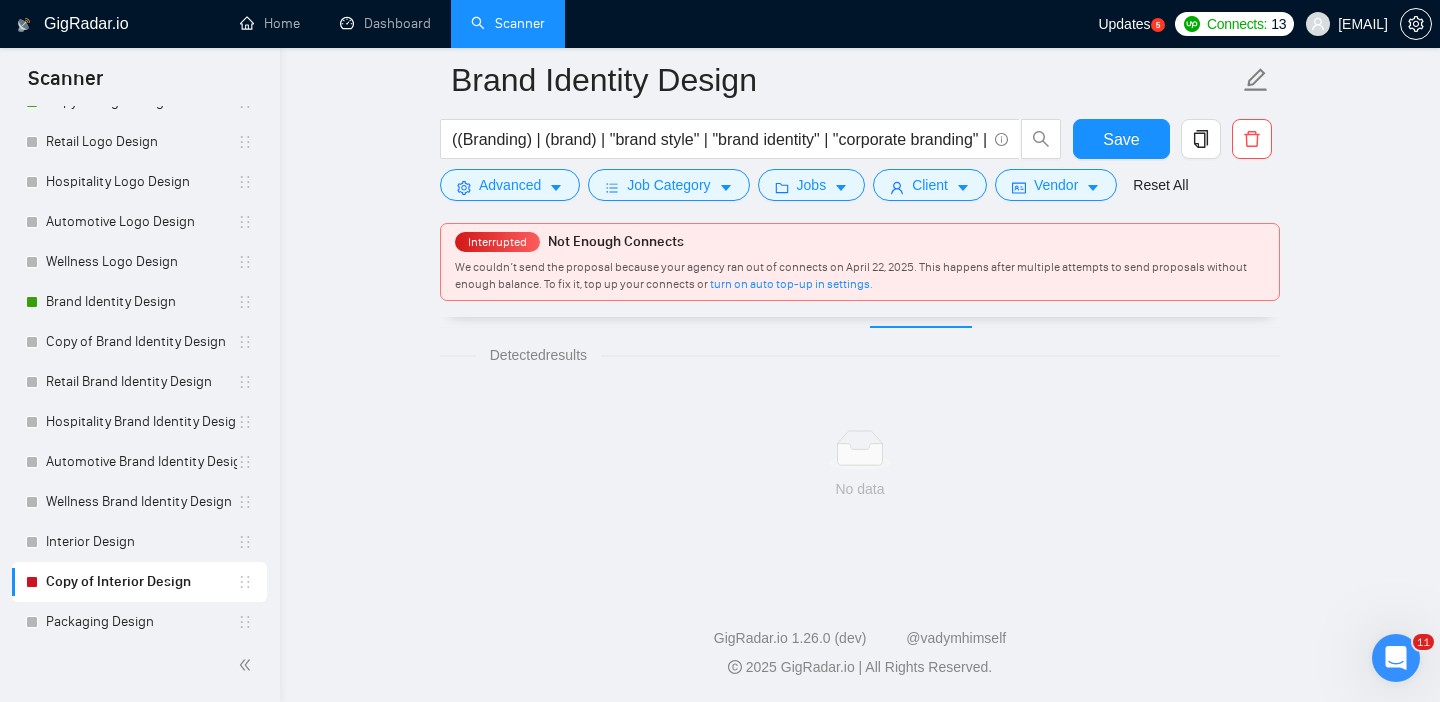 scroll, scrollTop: 28, scrollLeft: 0, axis: vertical 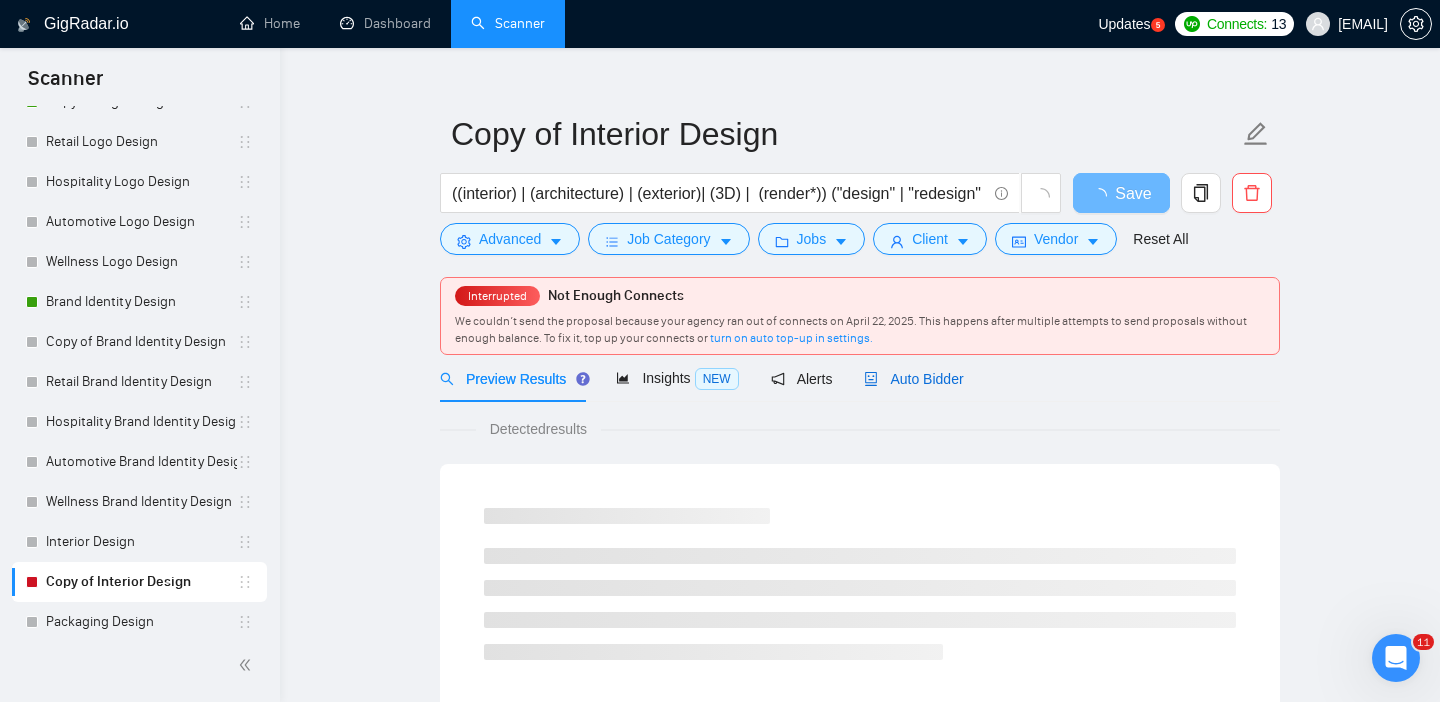 click on "Auto Bidder" at bounding box center (913, 379) 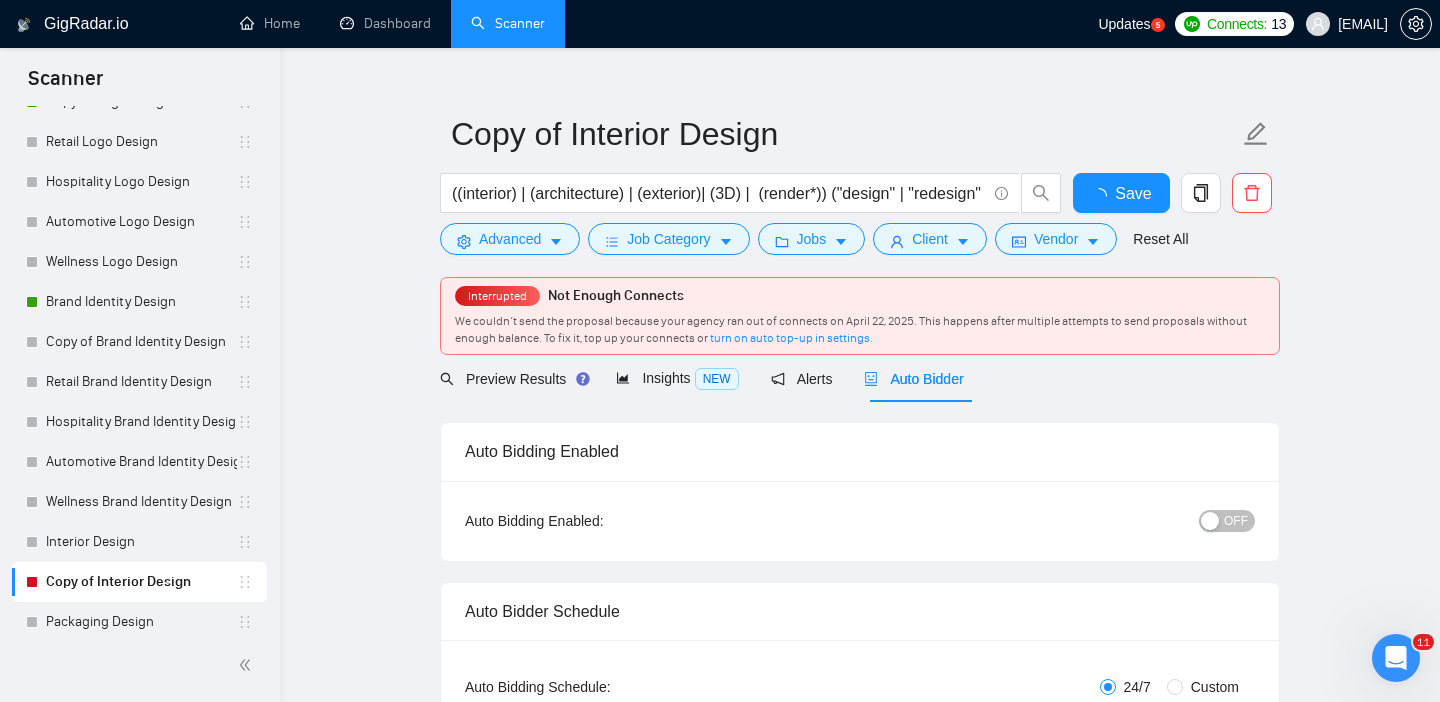 click at bounding box center [1210, 521] 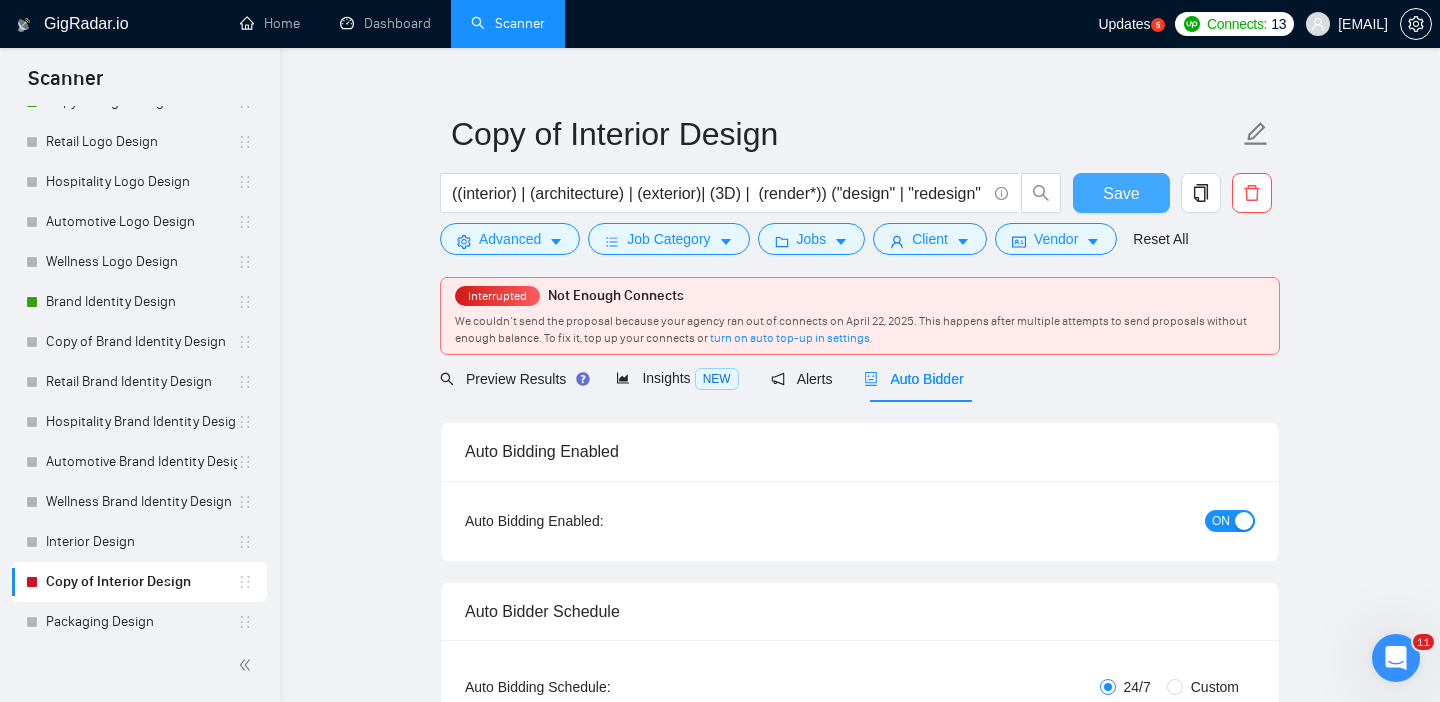 click on "Save" at bounding box center (1121, 193) 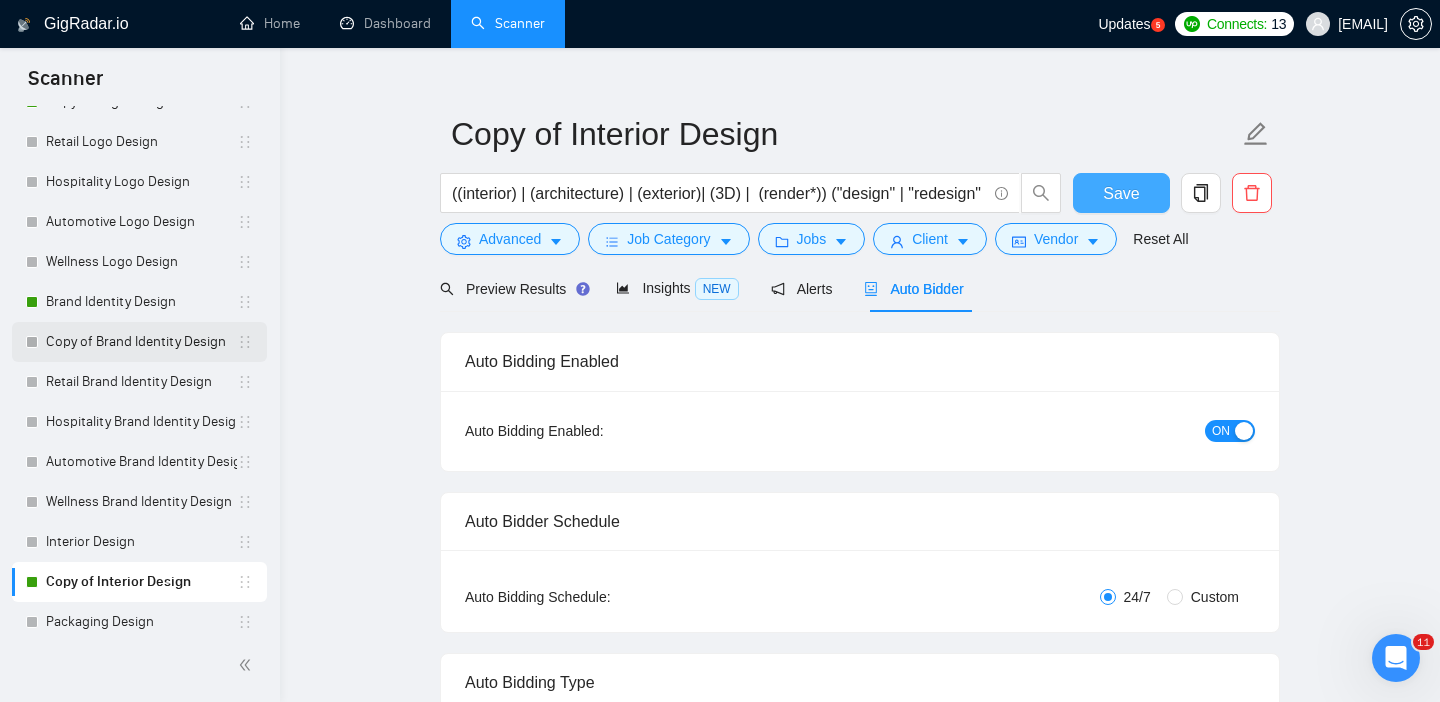 scroll, scrollTop: 453, scrollLeft: 0, axis: vertical 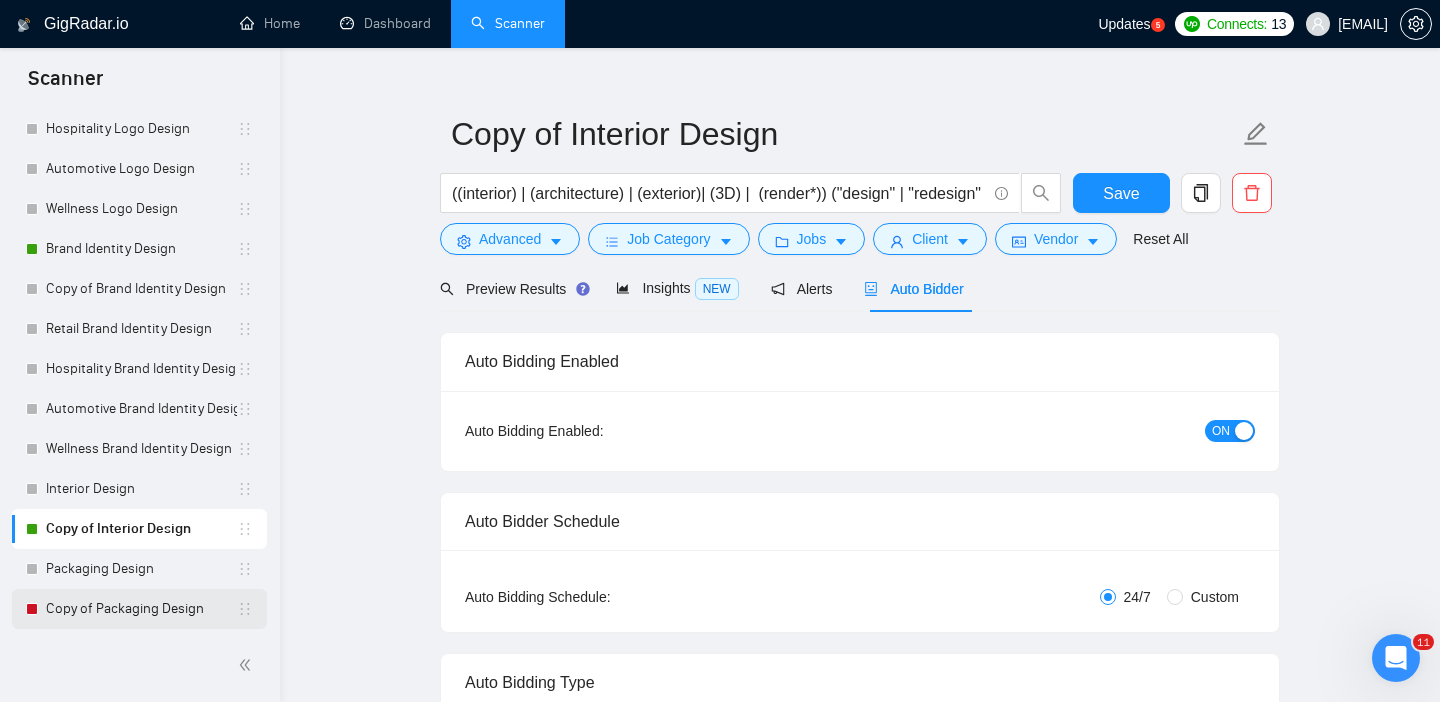 click on "Copy of Packaging Design" at bounding box center [141, 609] 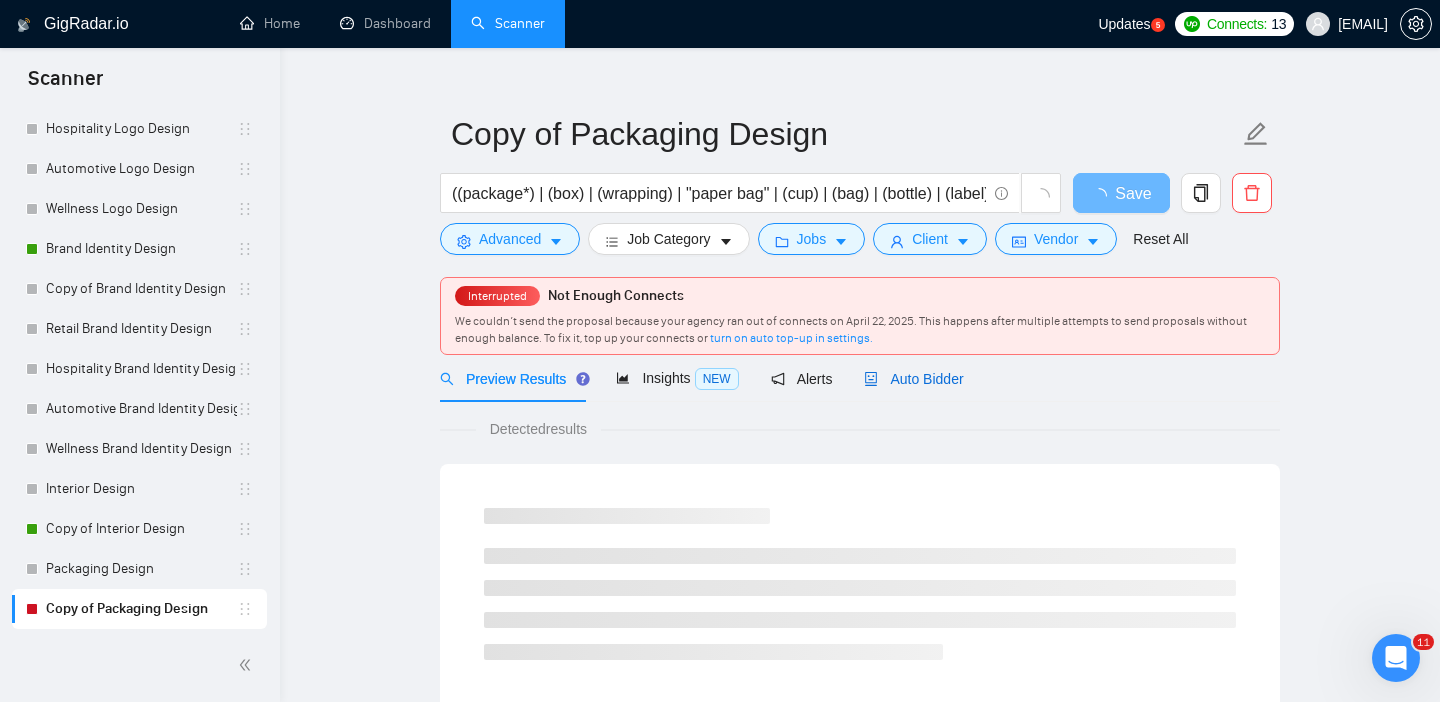 click on "Auto Bidder" at bounding box center (913, 379) 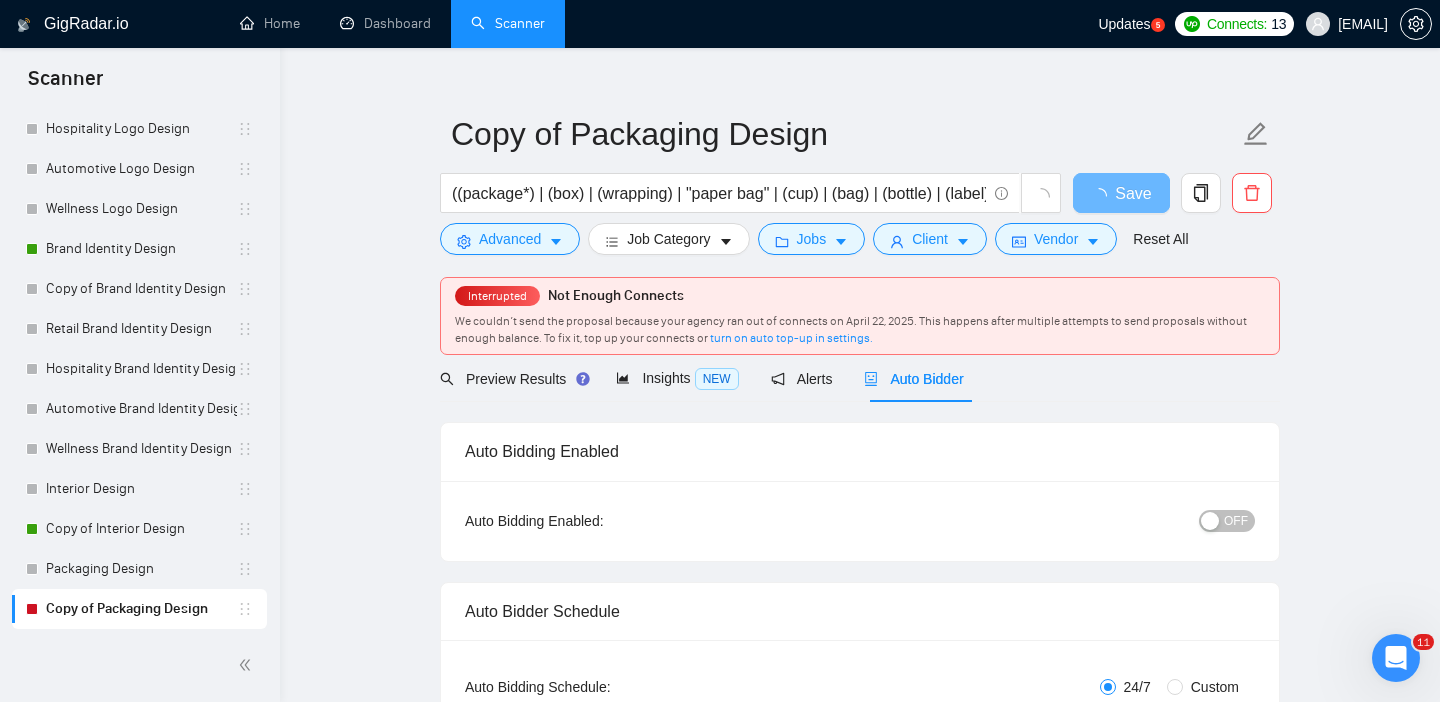 click on "OFF" at bounding box center (1236, 521) 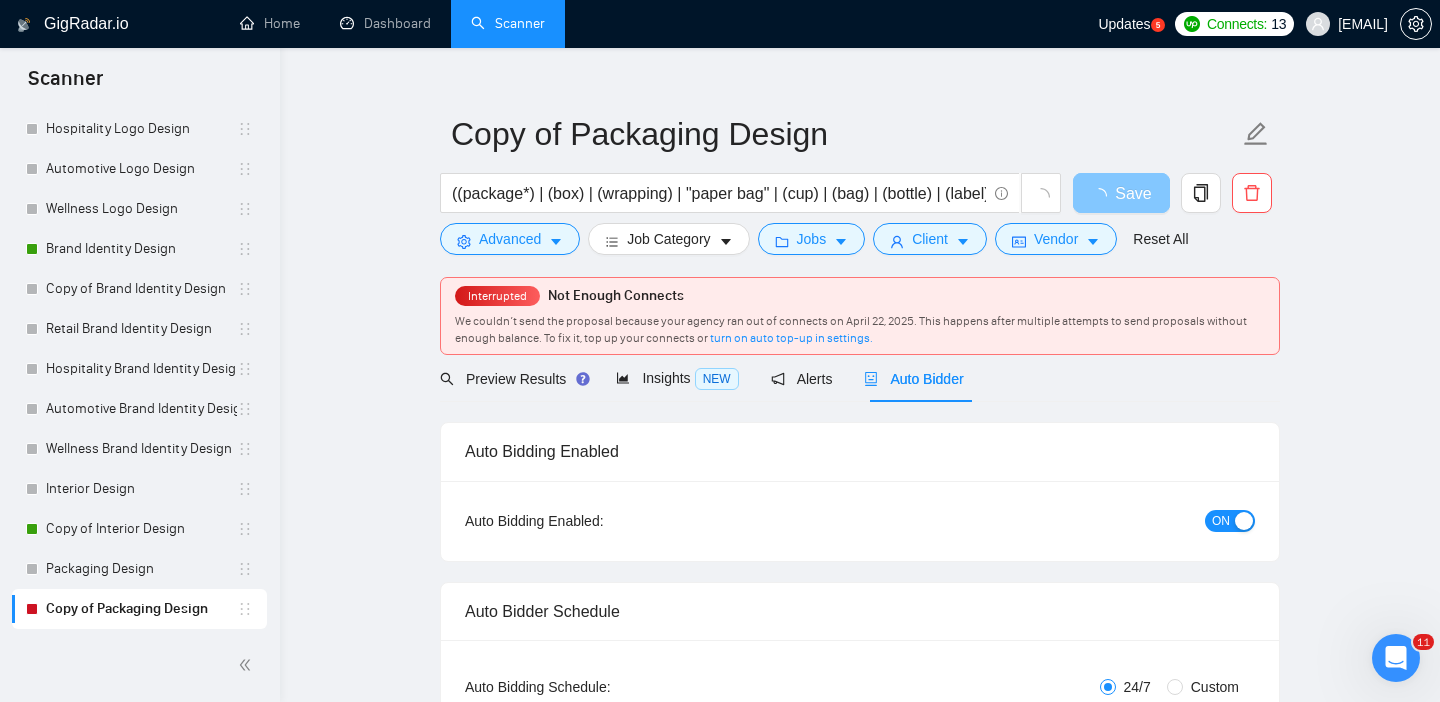click on "Save" at bounding box center (1133, 193) 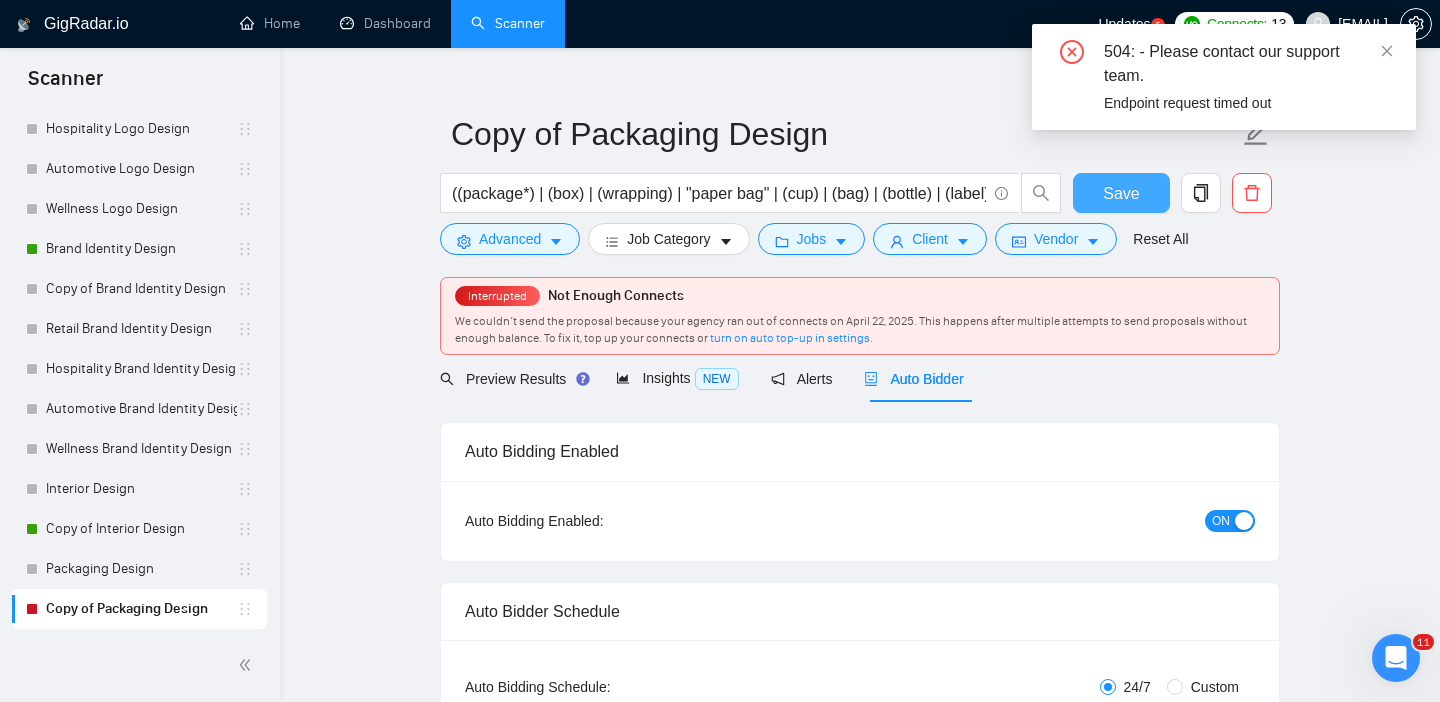 click on "Save" at bounding box center [1121, 193] 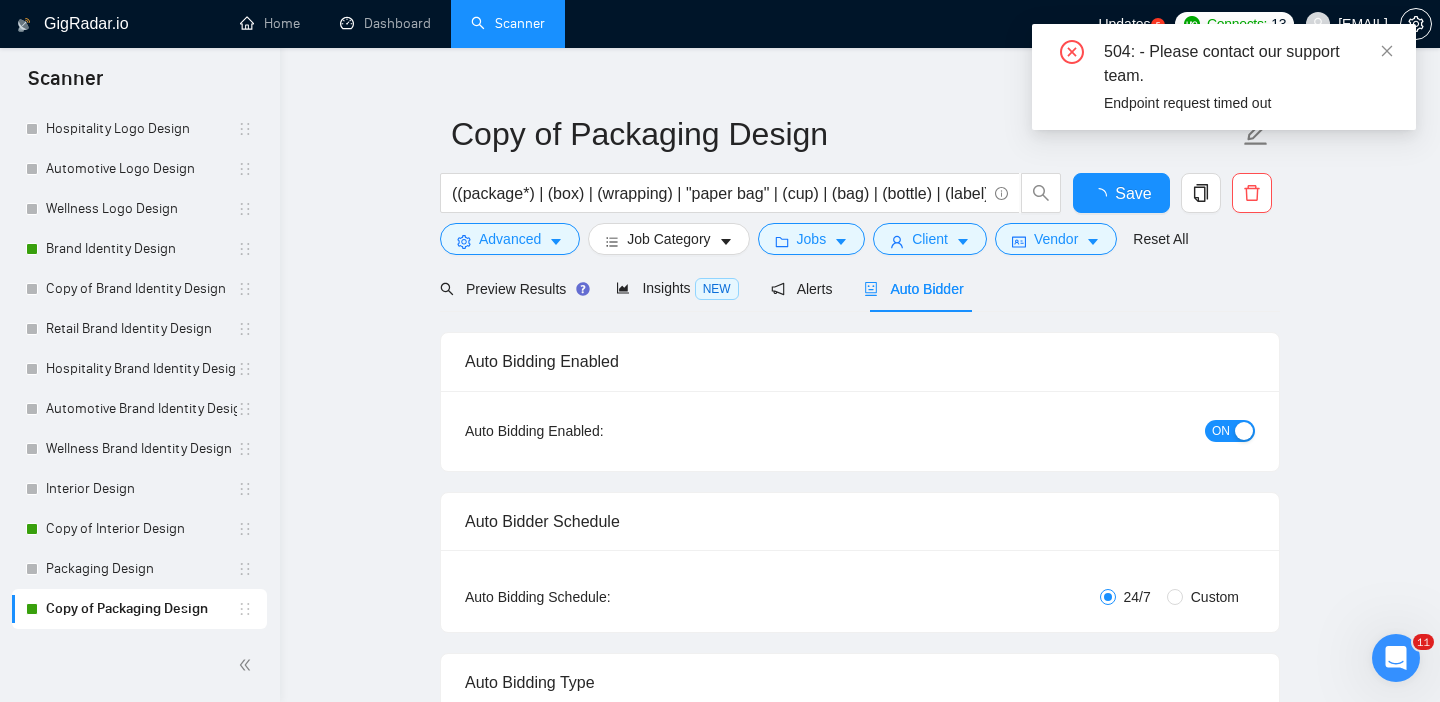 type 